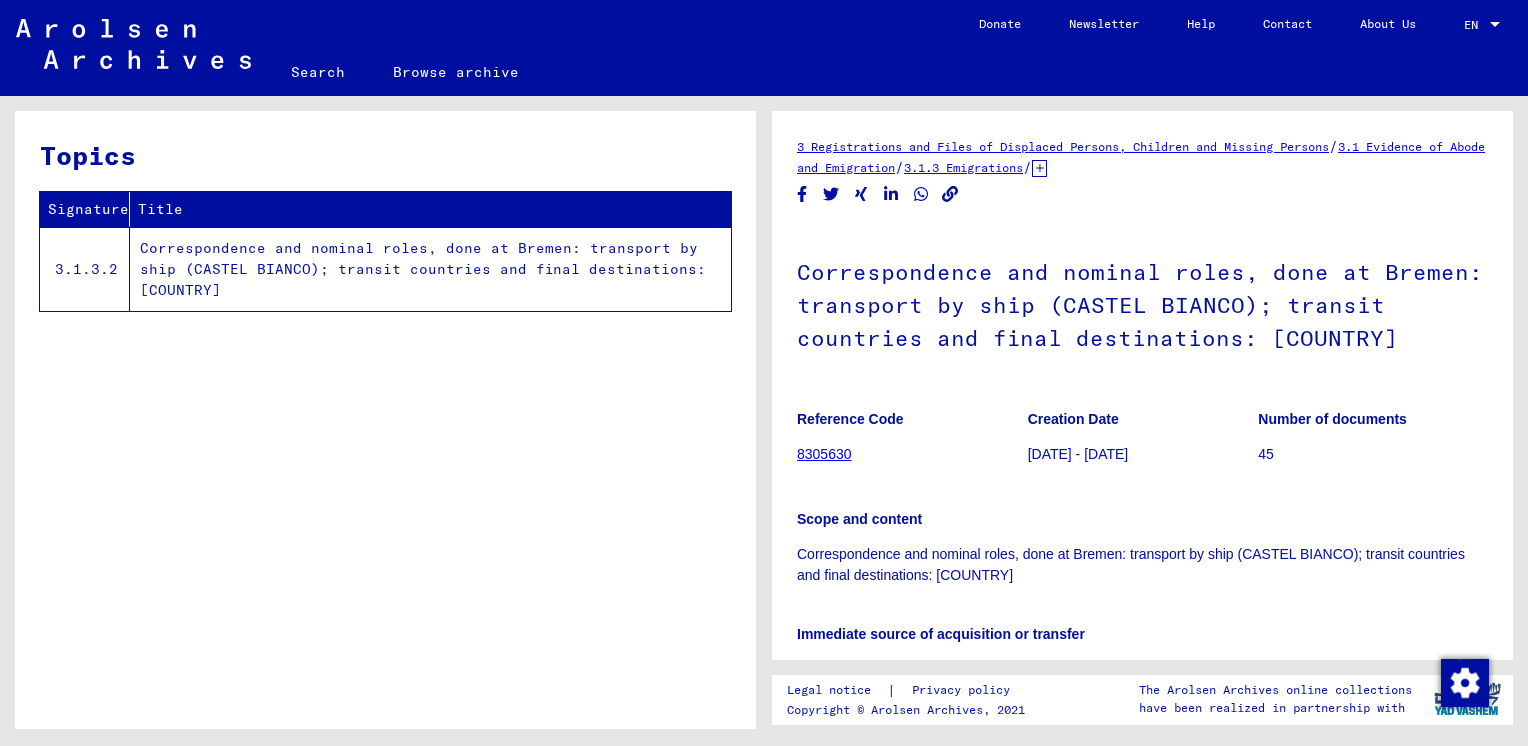 scroll, scrollTop: 0, scrollLeft: 0, axis: both 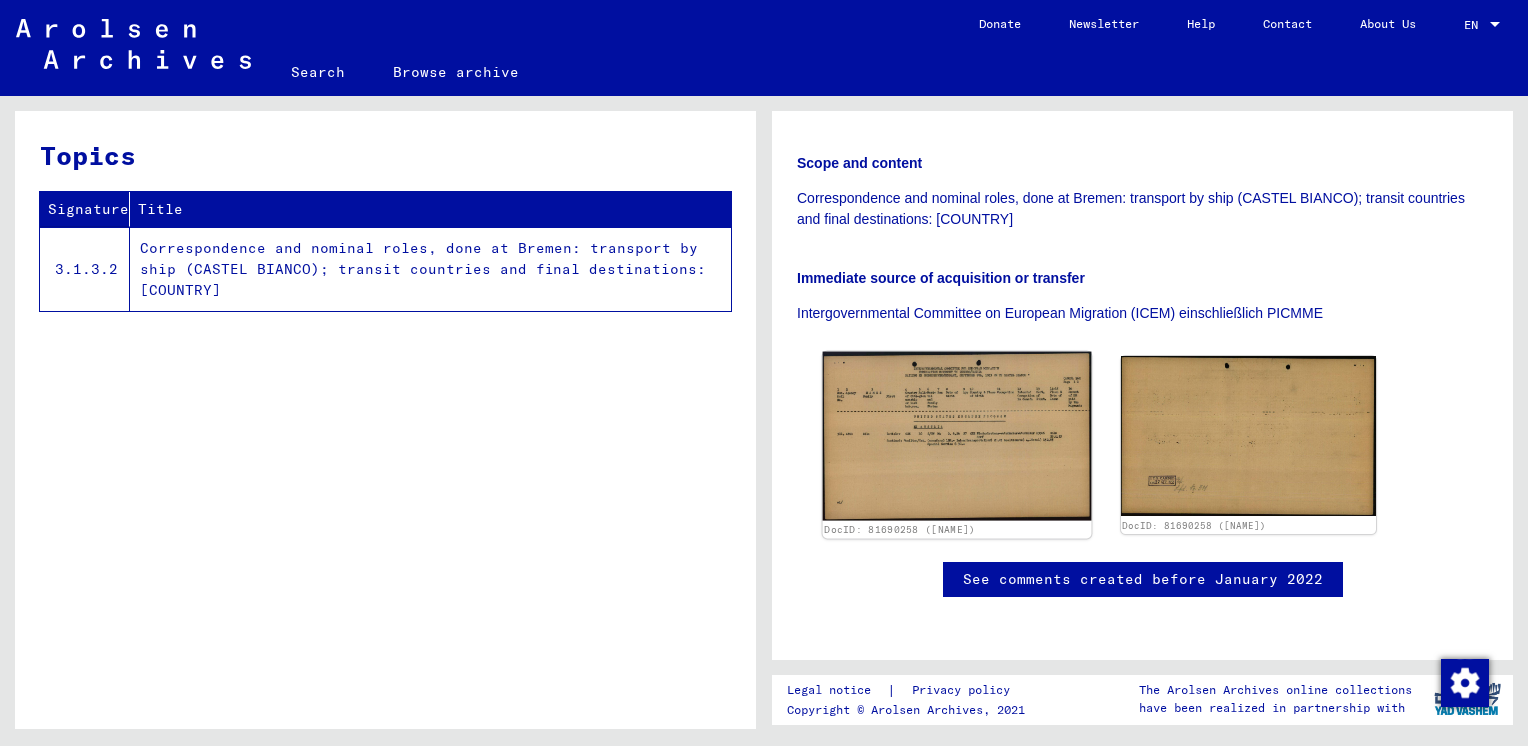 click 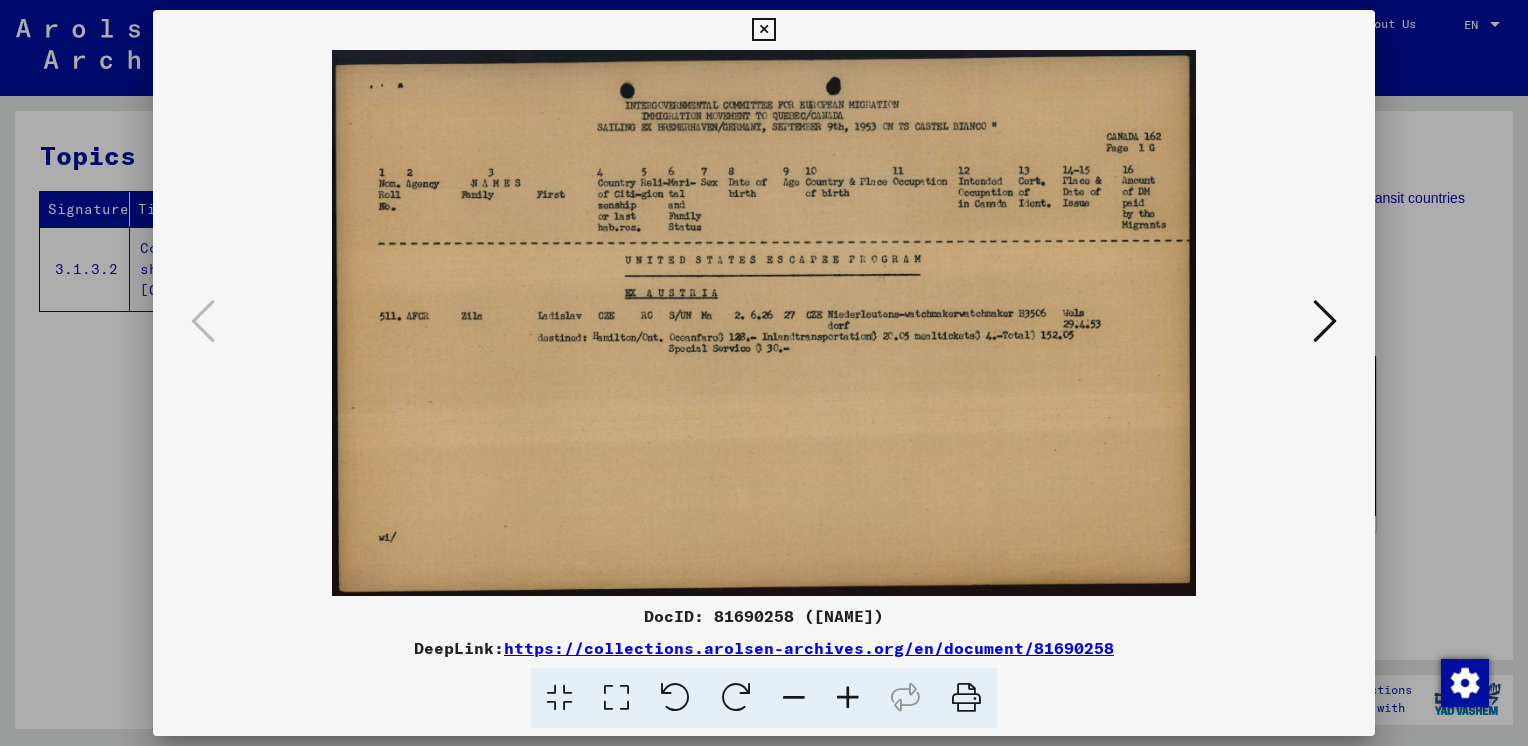 click at bounding box center (1325, 321) 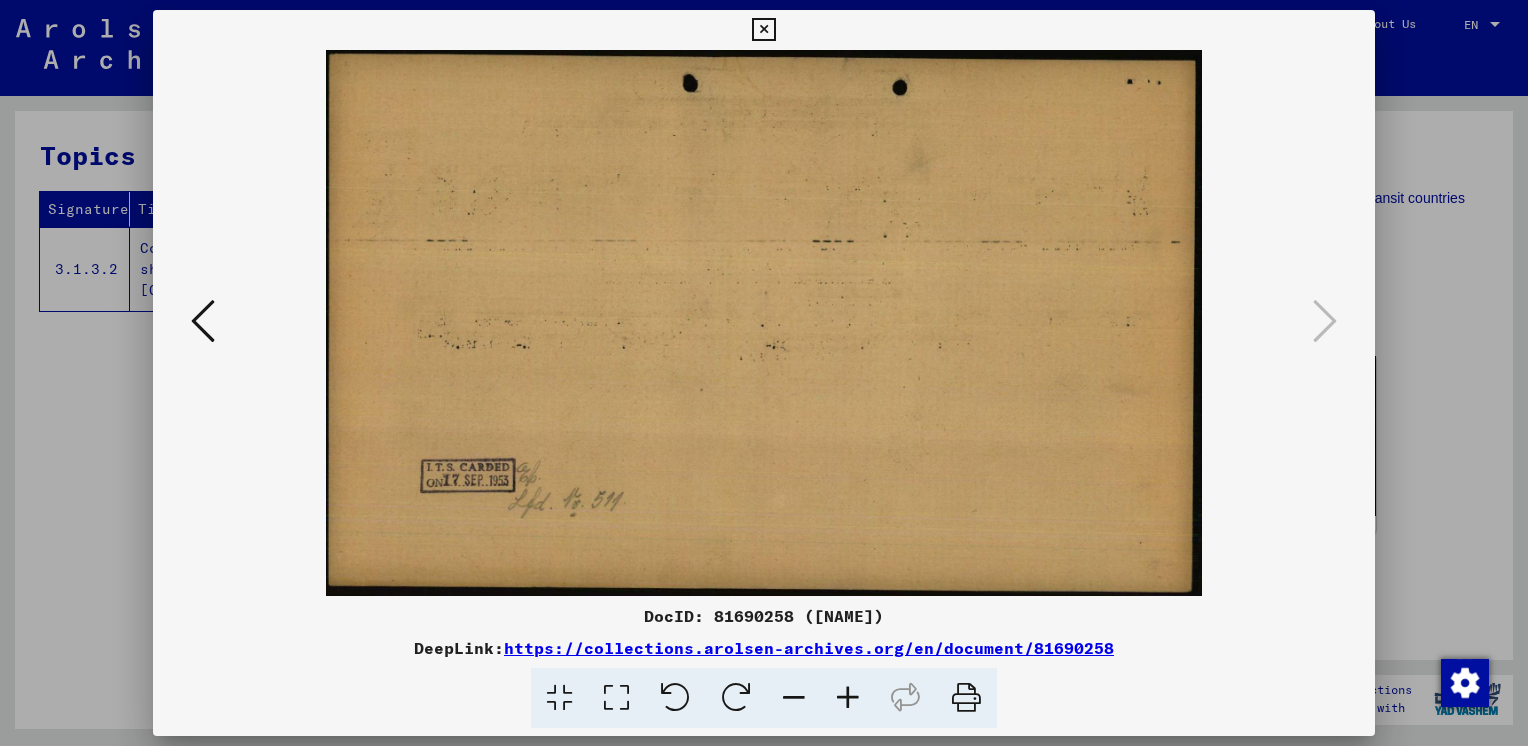 click at bounding box center [763, 30] 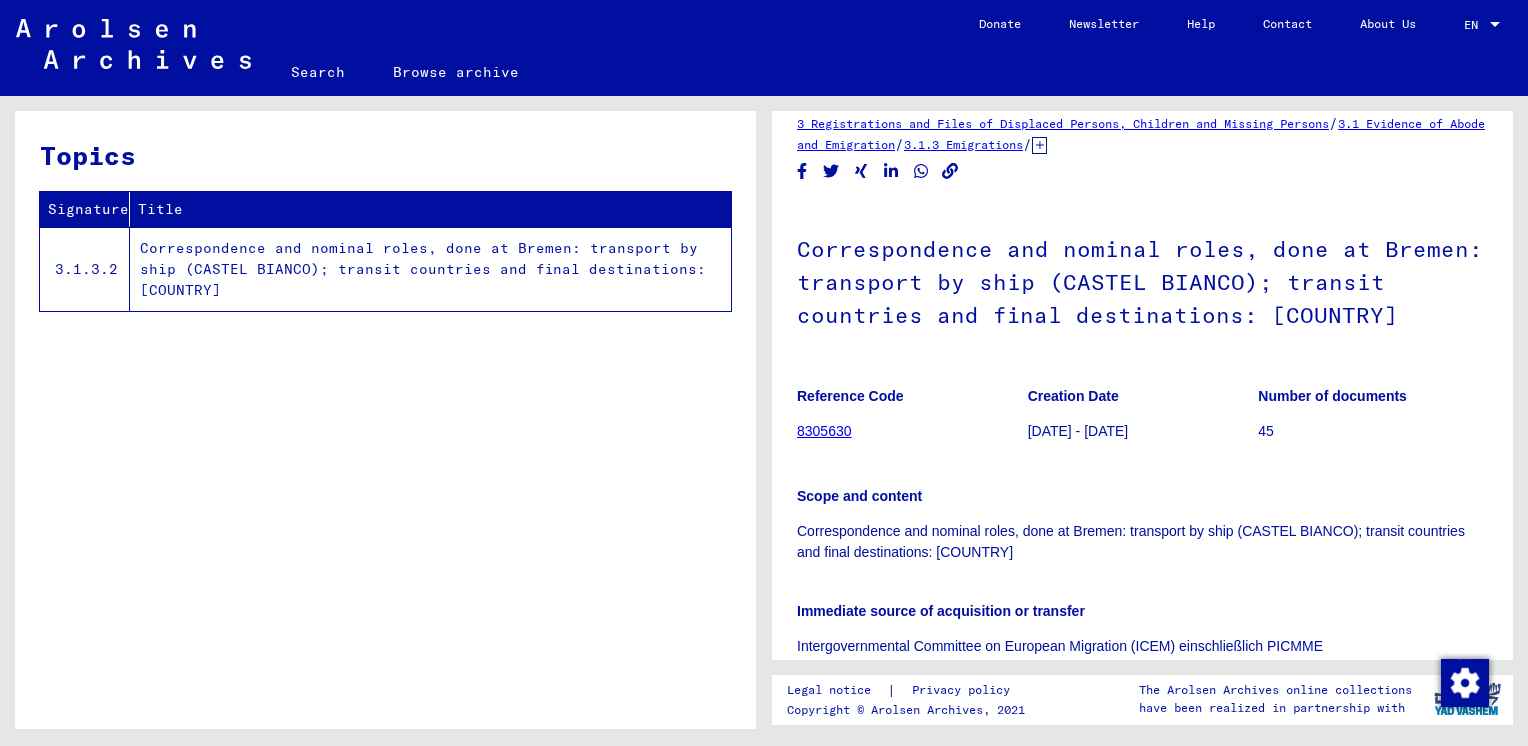 scroll, scrollTop: 0, scrollLeft: 0, axis: both 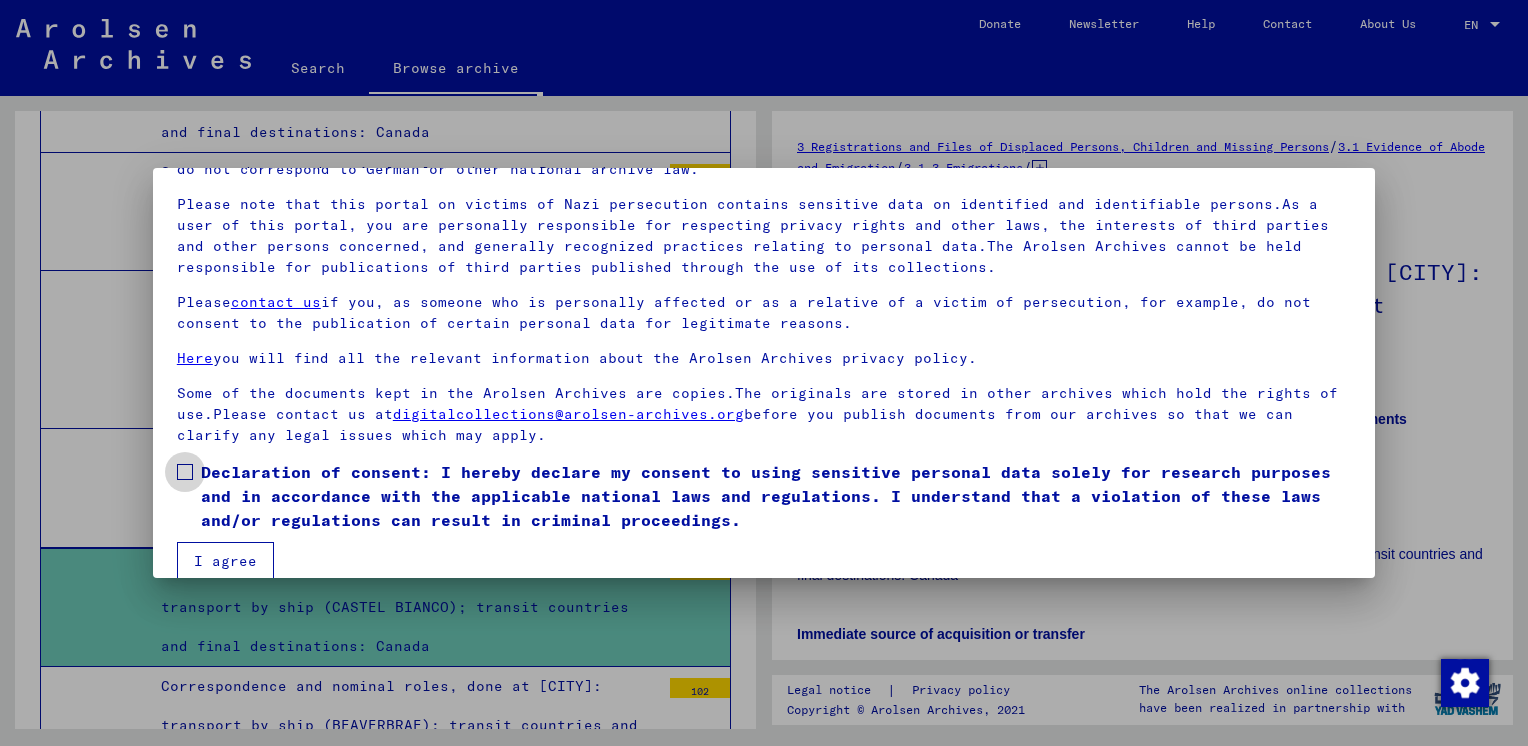 click at bounding box center [185, 472] 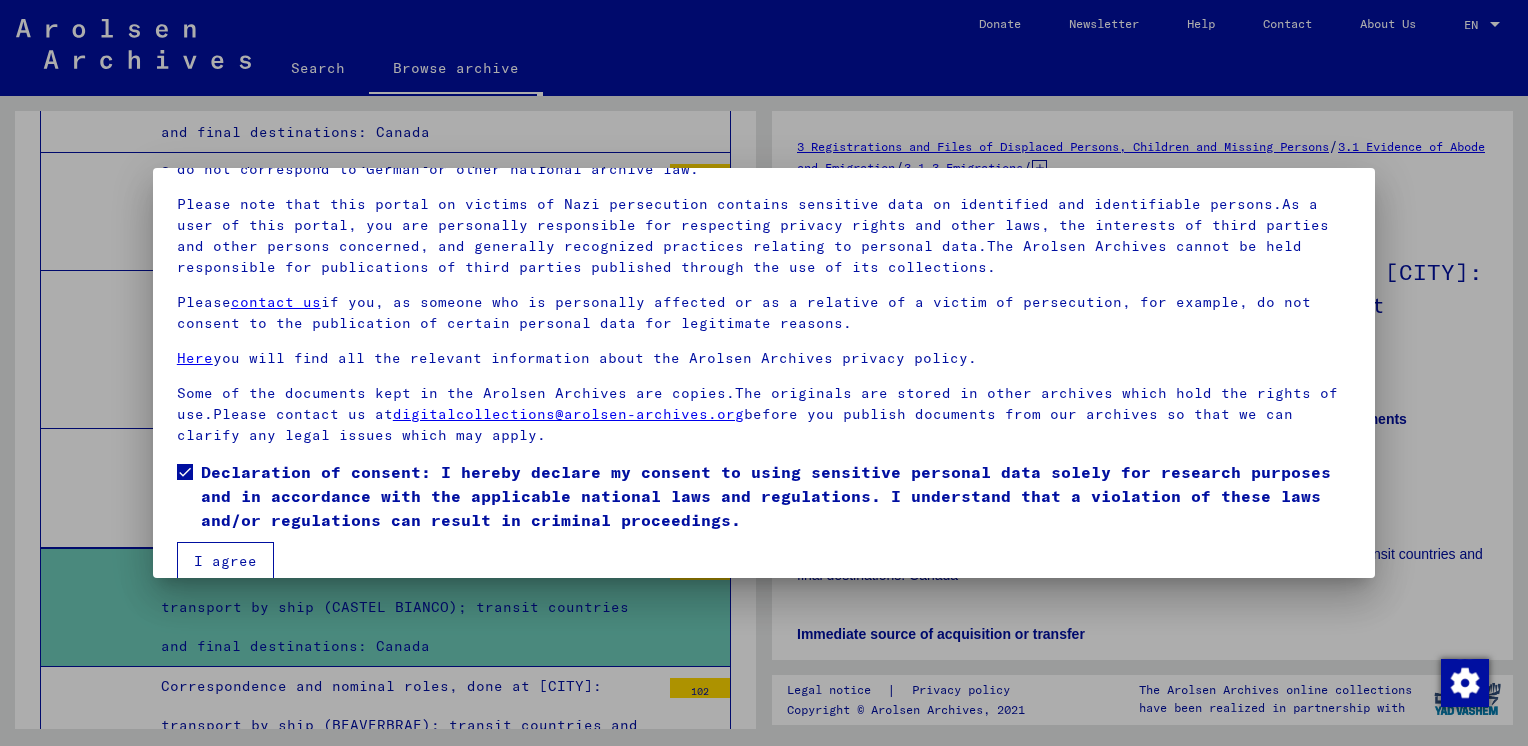 click on "I agree" at bounding box center [225, 561] 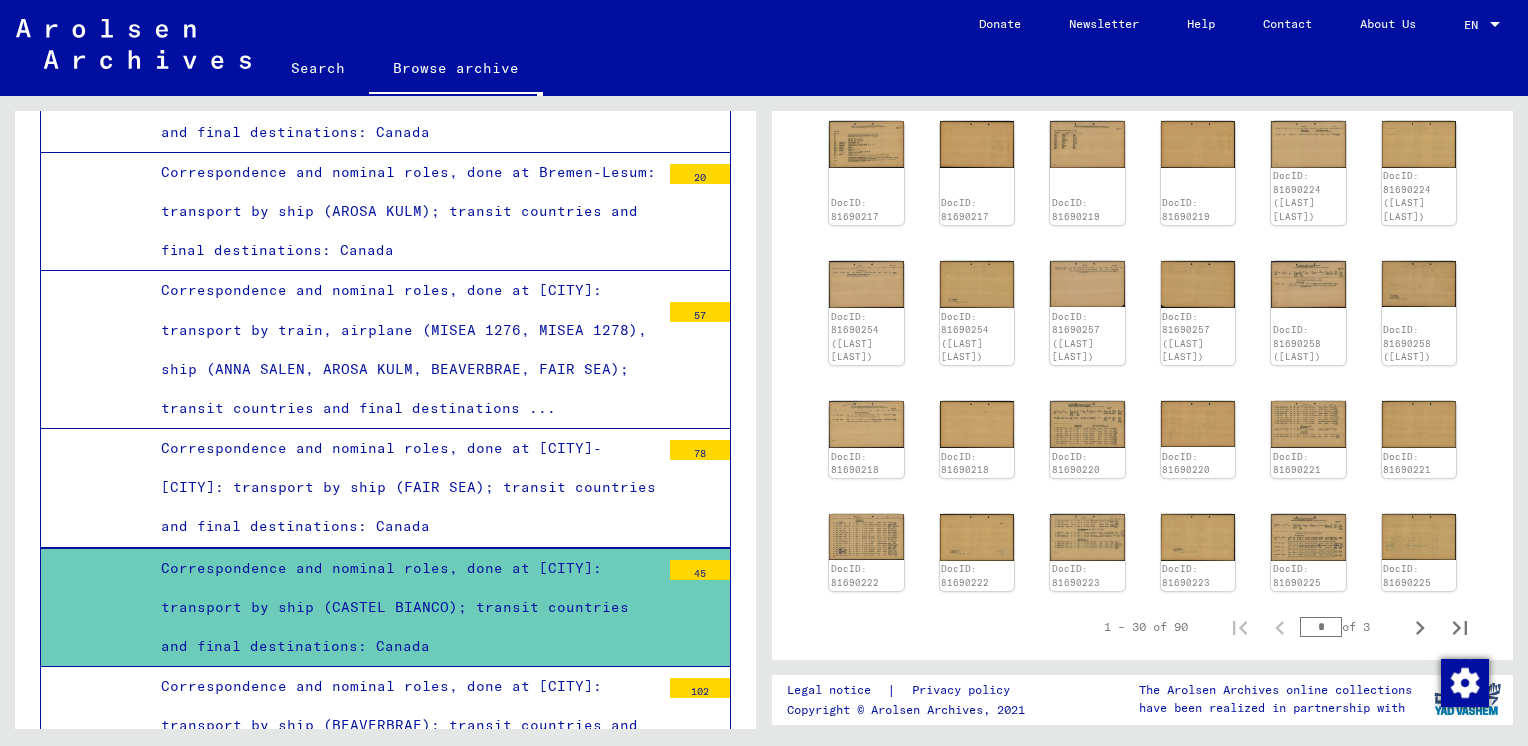 scroll, scrollTop: 808, scrollLeft: 0, axis: vertical 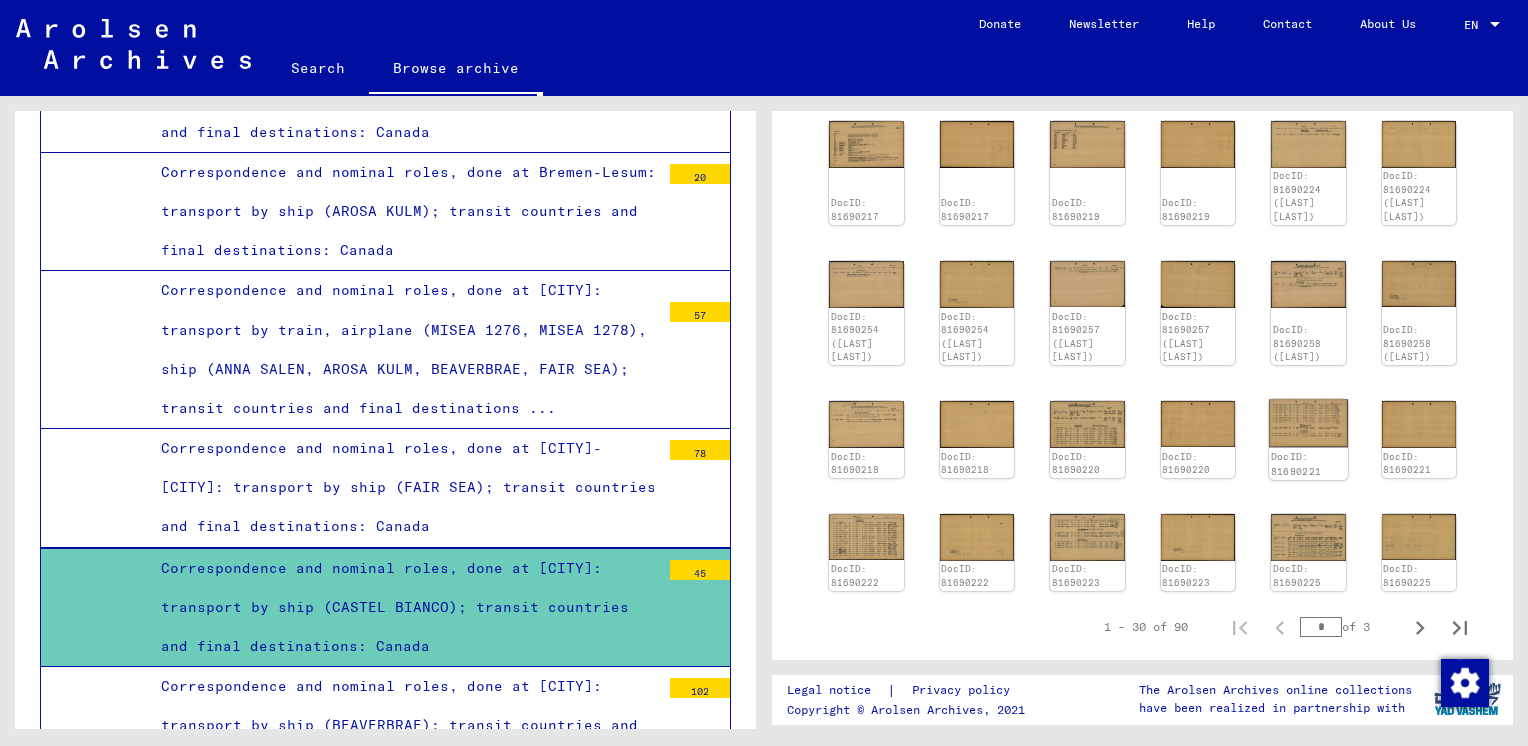 click 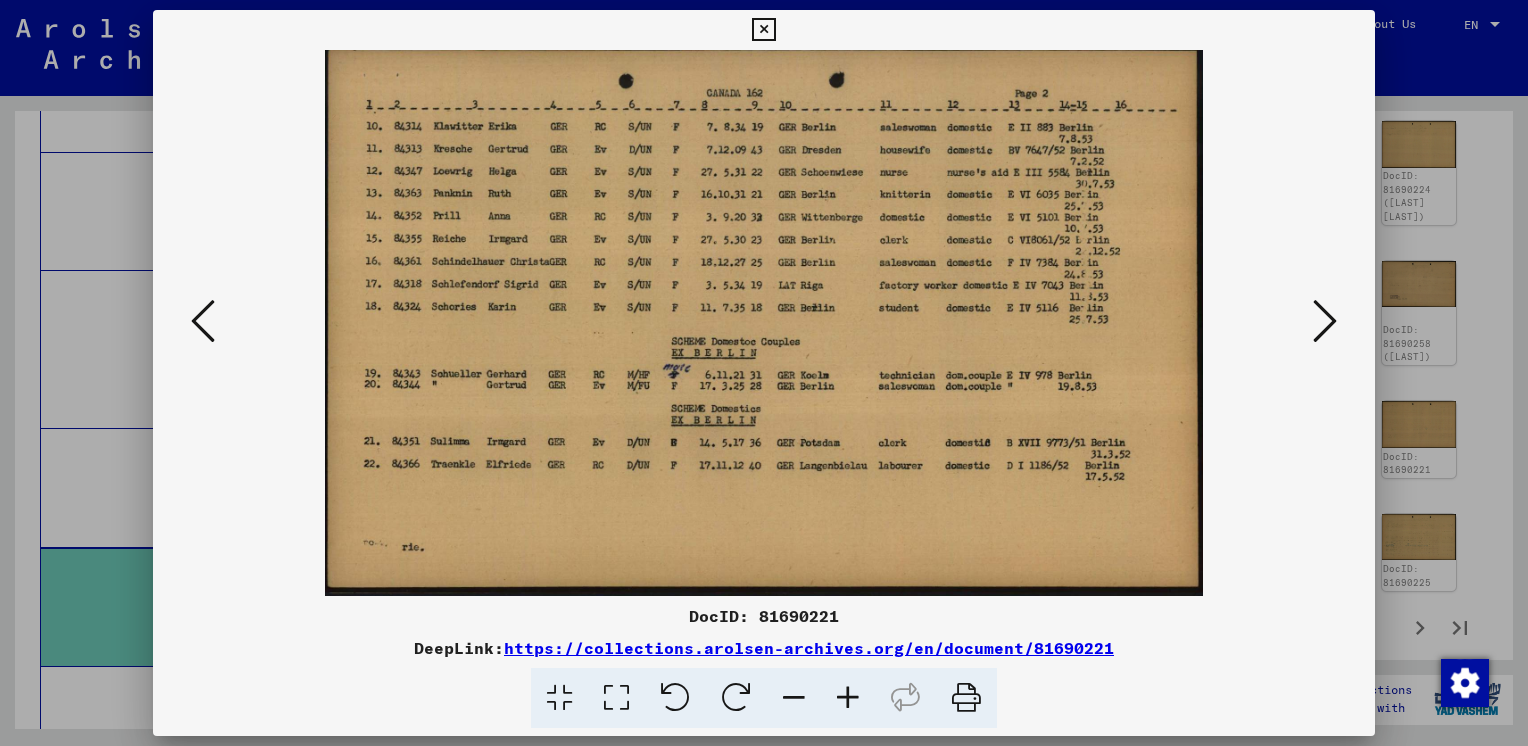 click at bounding box center (763, 30) 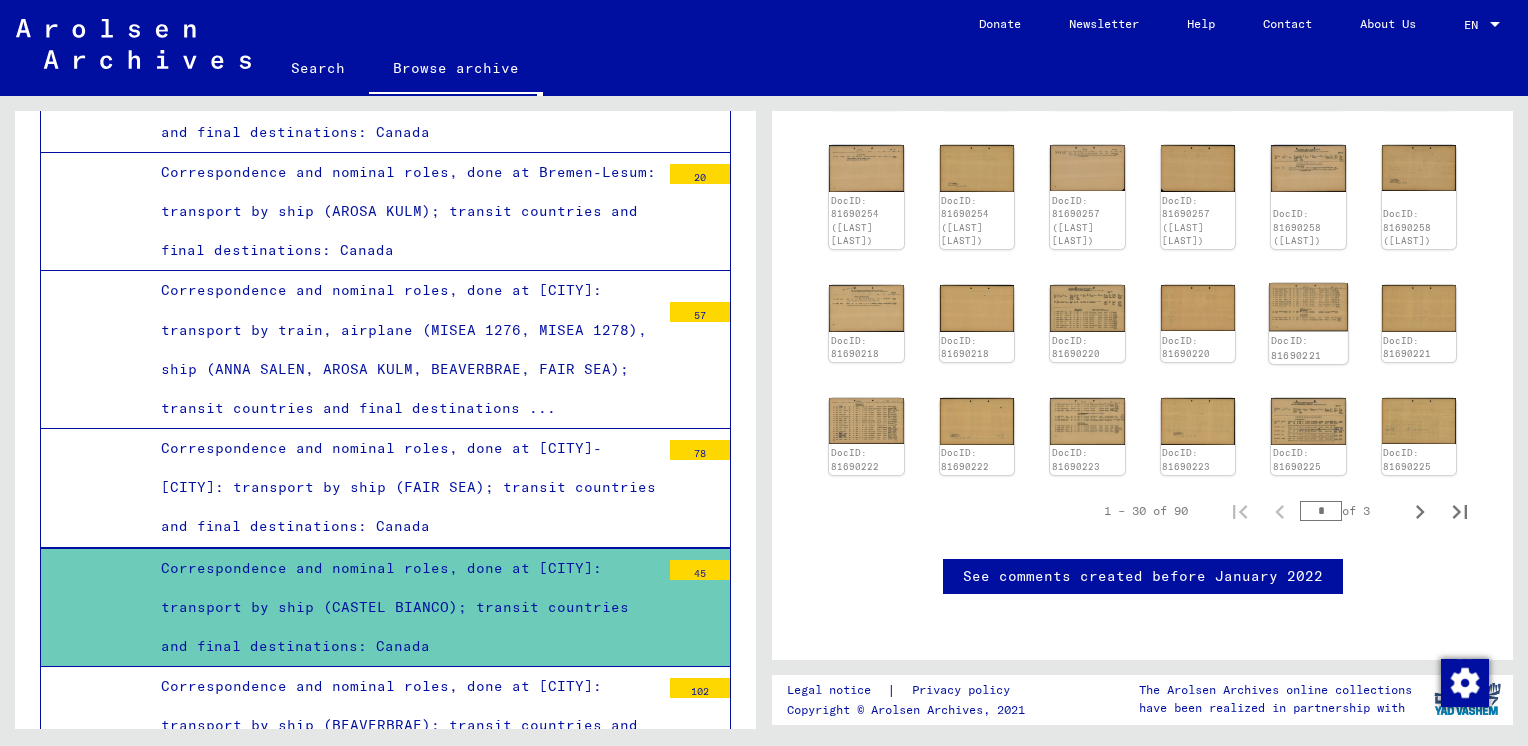 scroll, scrollTop: 964, scrollLeft: 0, axis: vertical 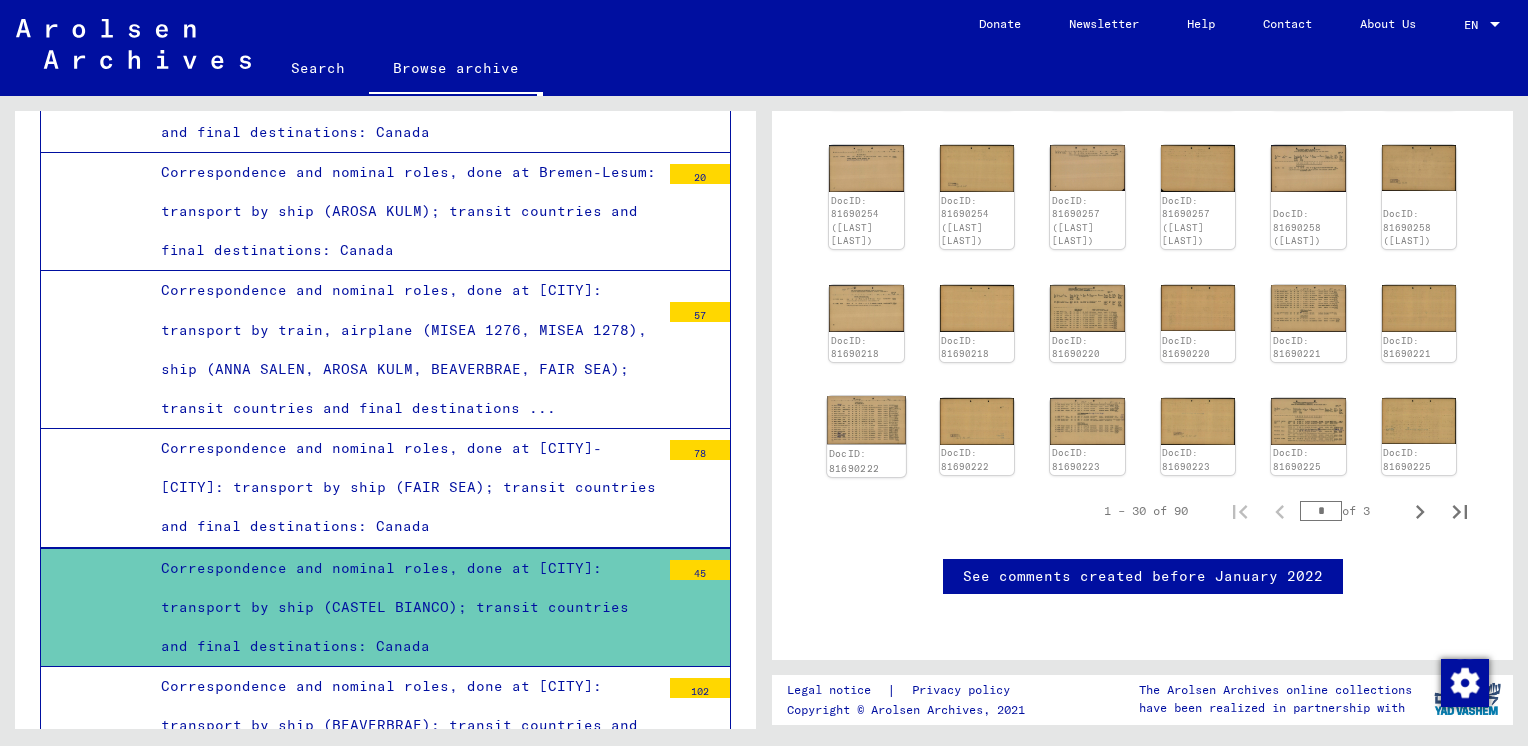 click 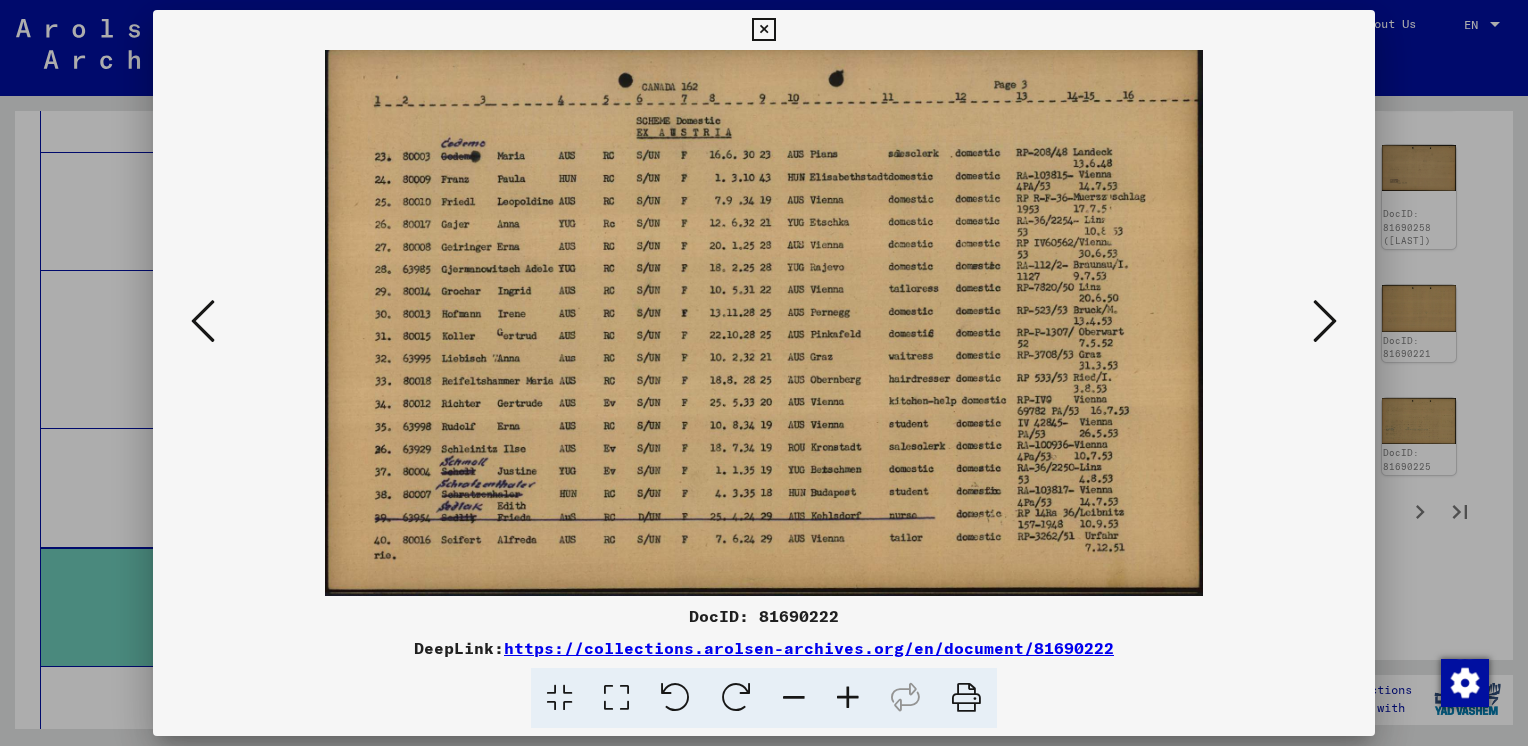 click at bounding box center [763, 30] 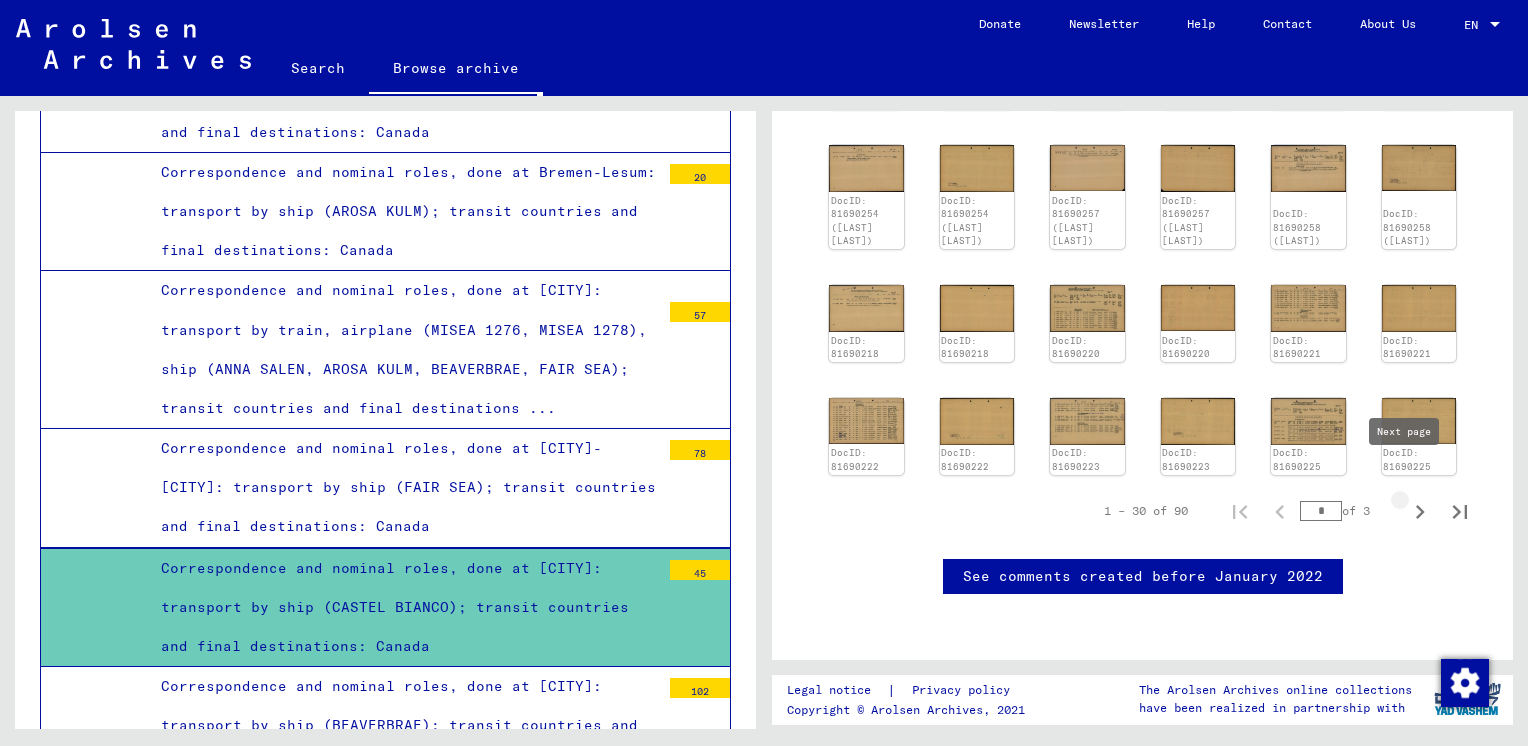 click 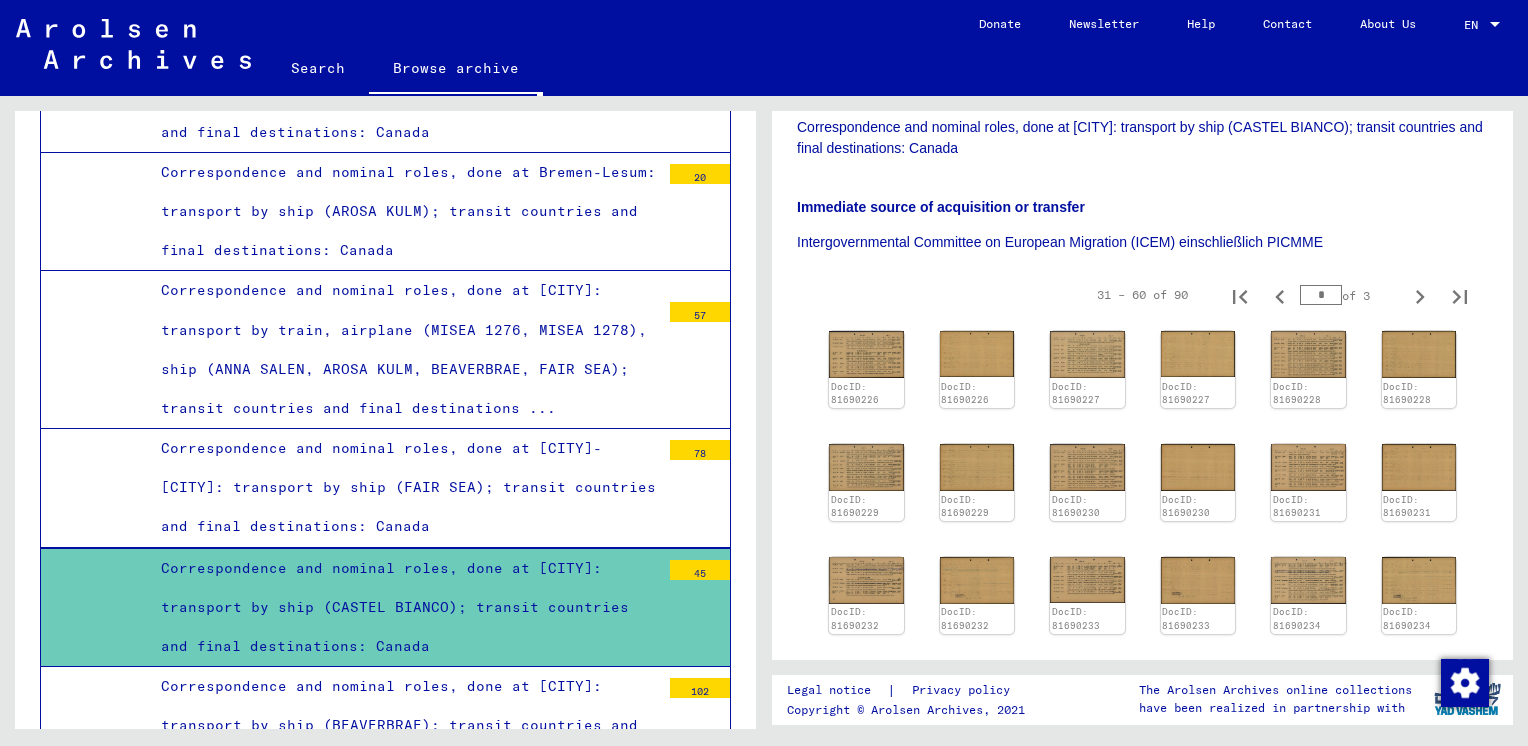 scroll, scrollTop: 424, scrollLeft: 0, axis: vertical 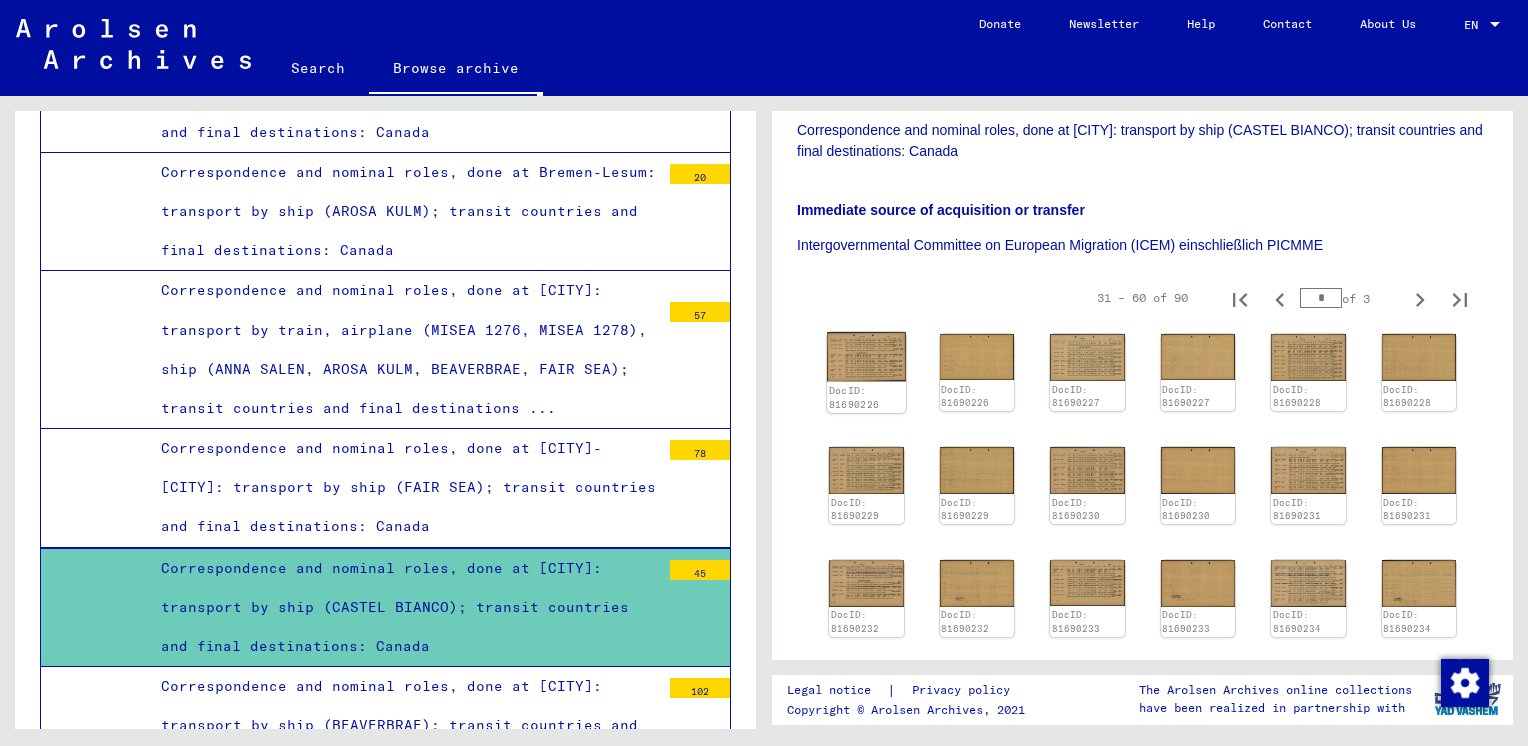 click 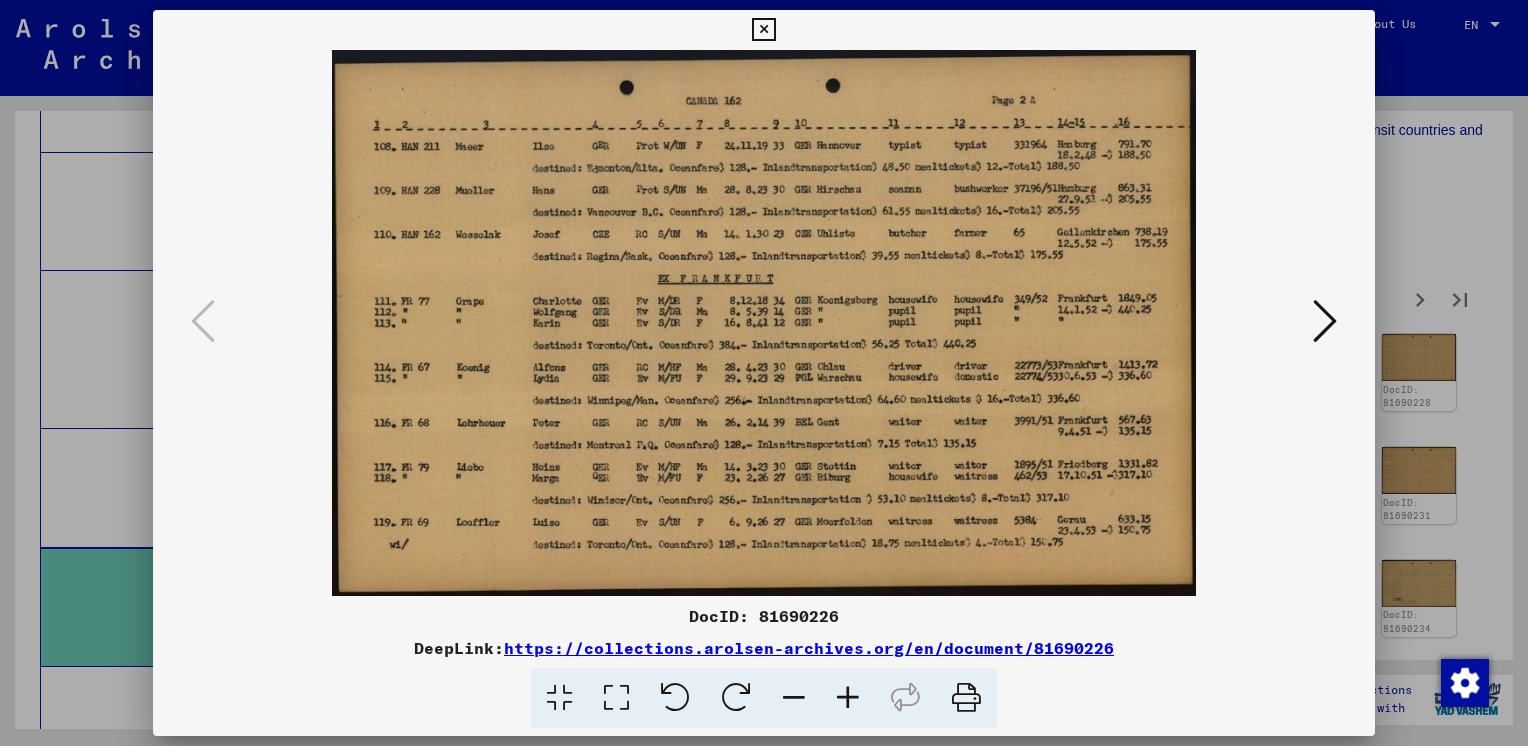 click at bounding box center [1325, 321] 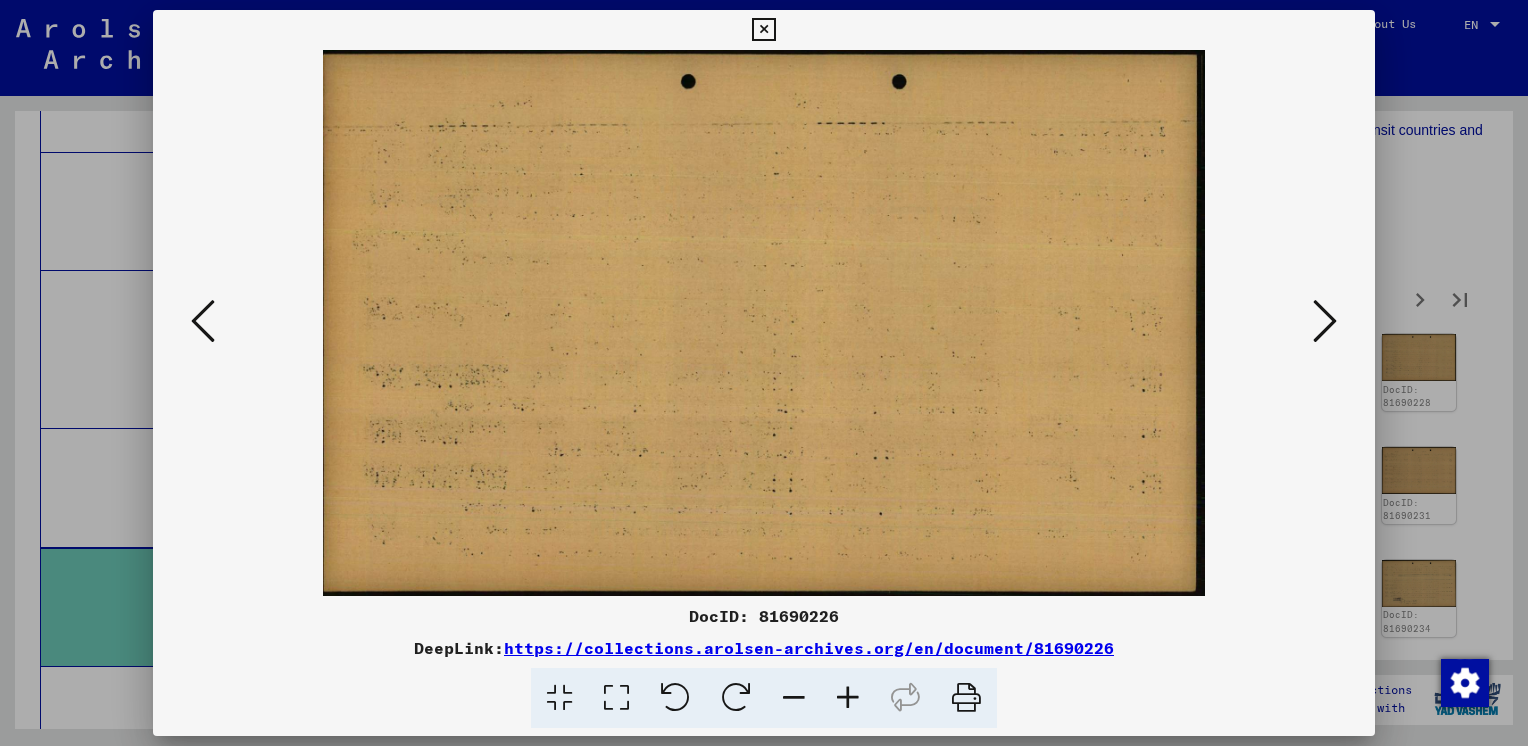 click at bounding box center [1325, 321] 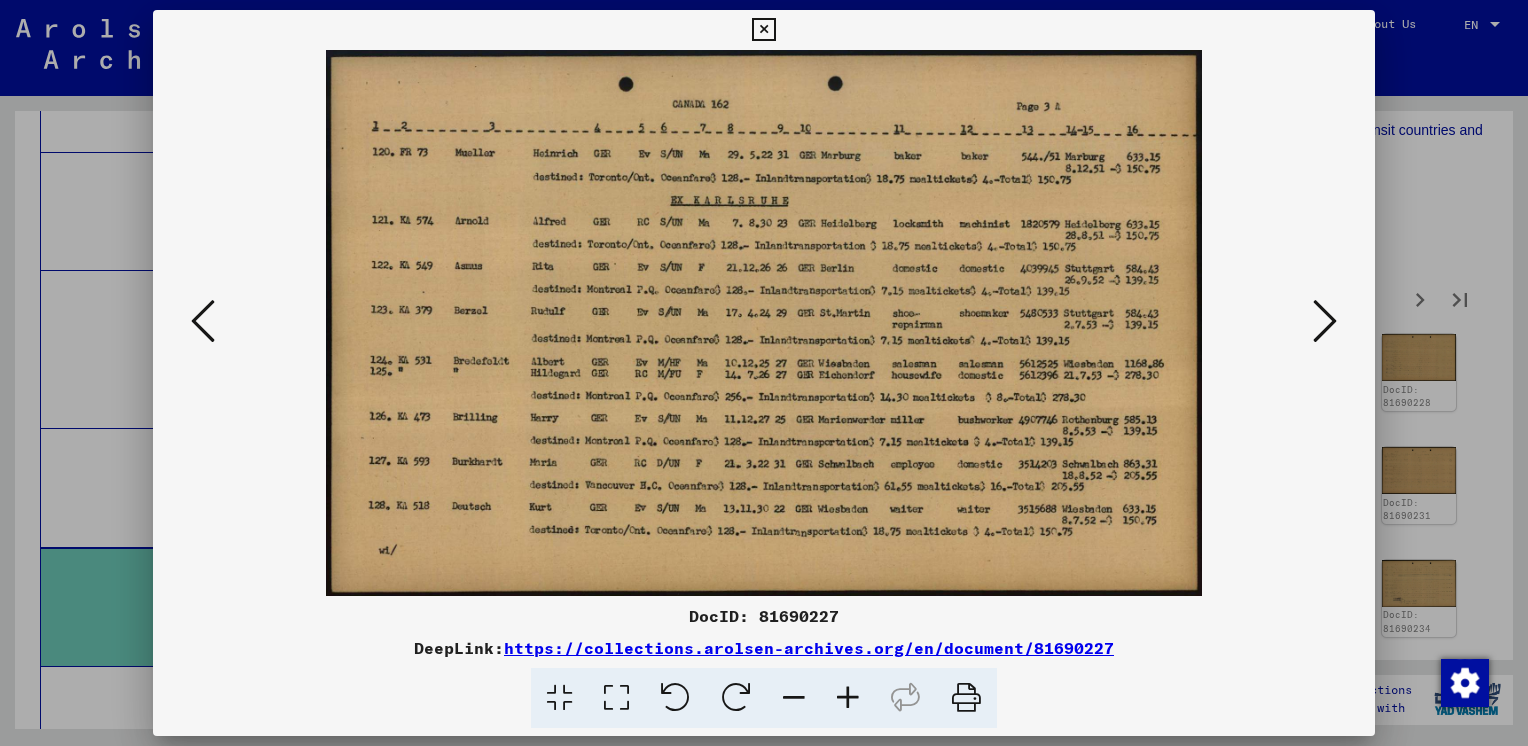 click at bounding box center [1325, 321] 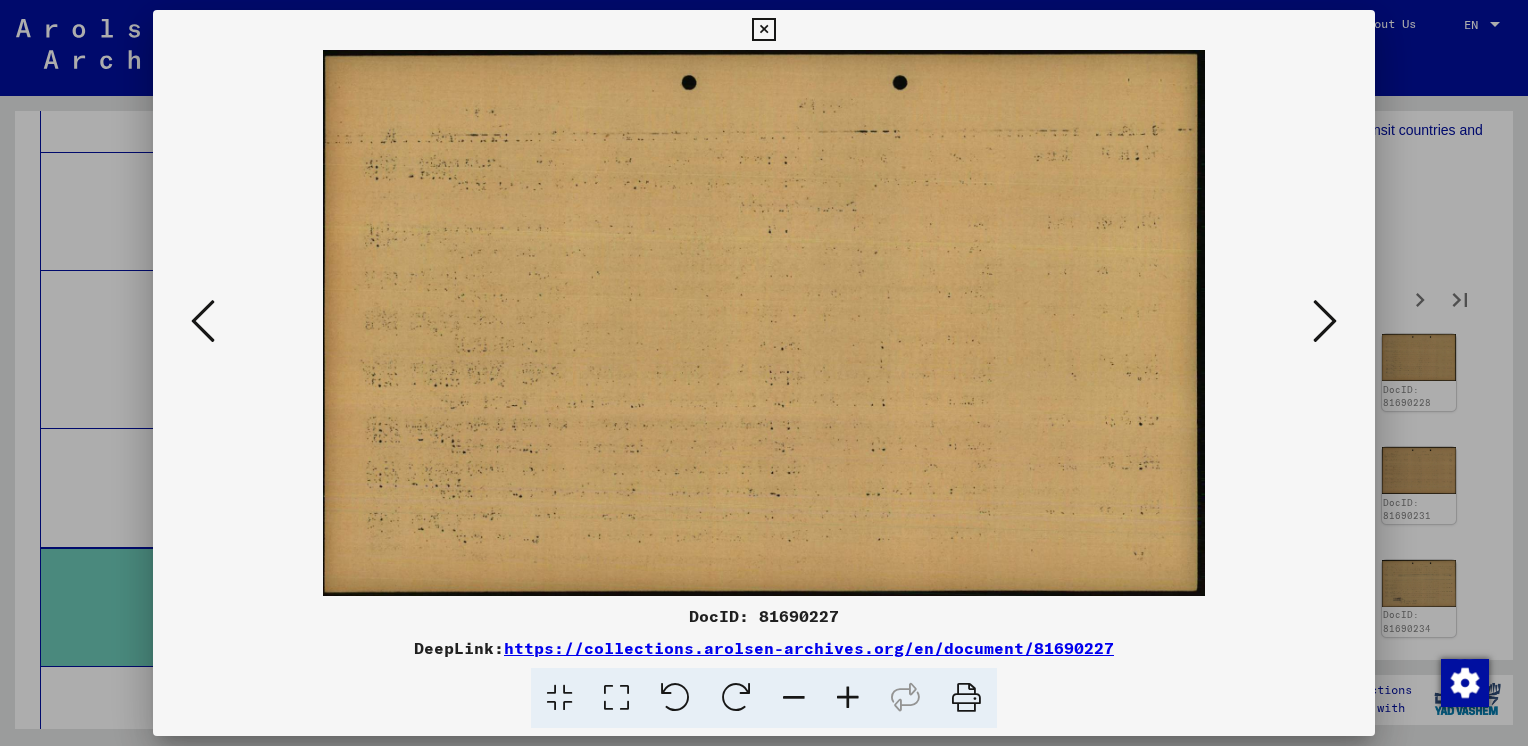 click at bounding box center (1325, 321) 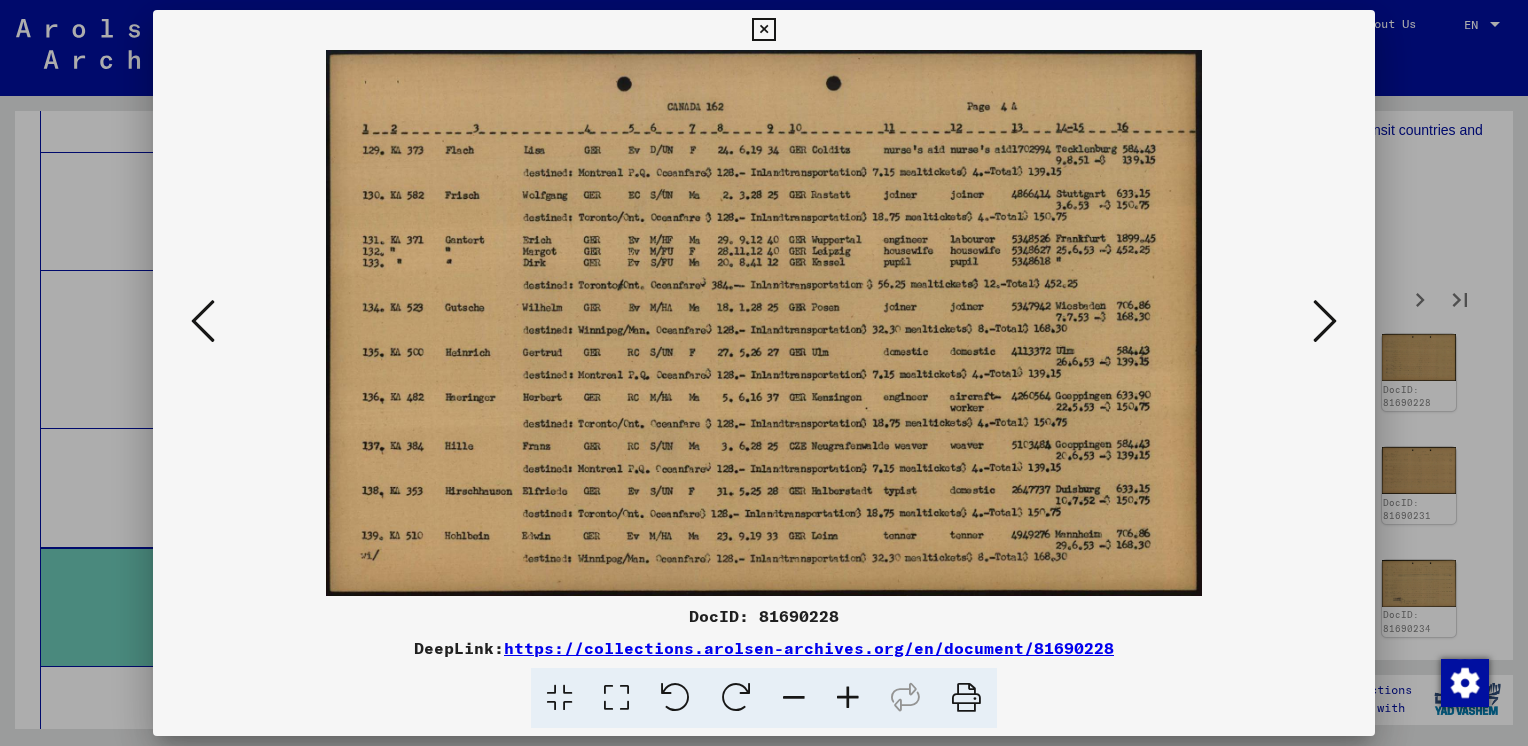 click at bounding box center (1325, 321) 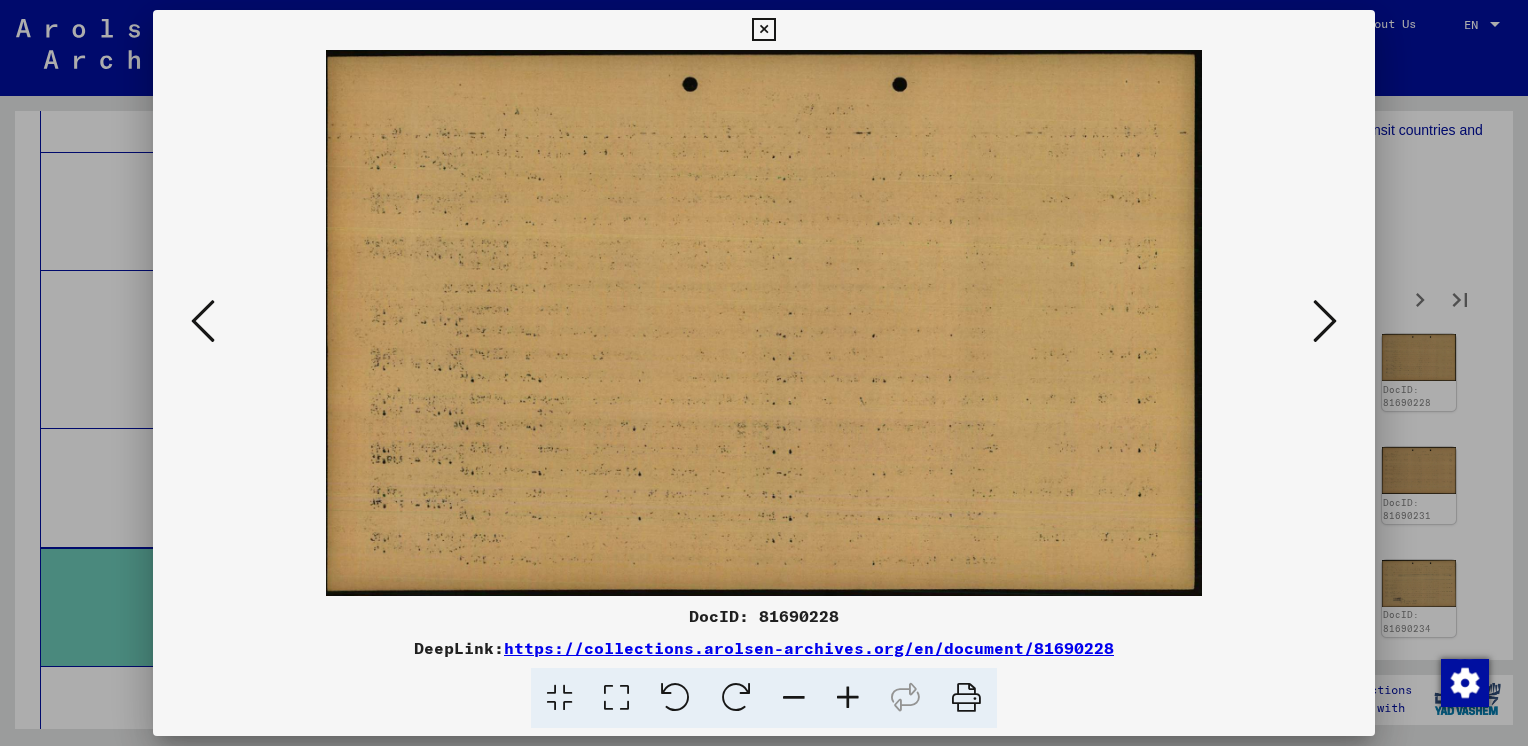 click at bounding box center [1325, 321] 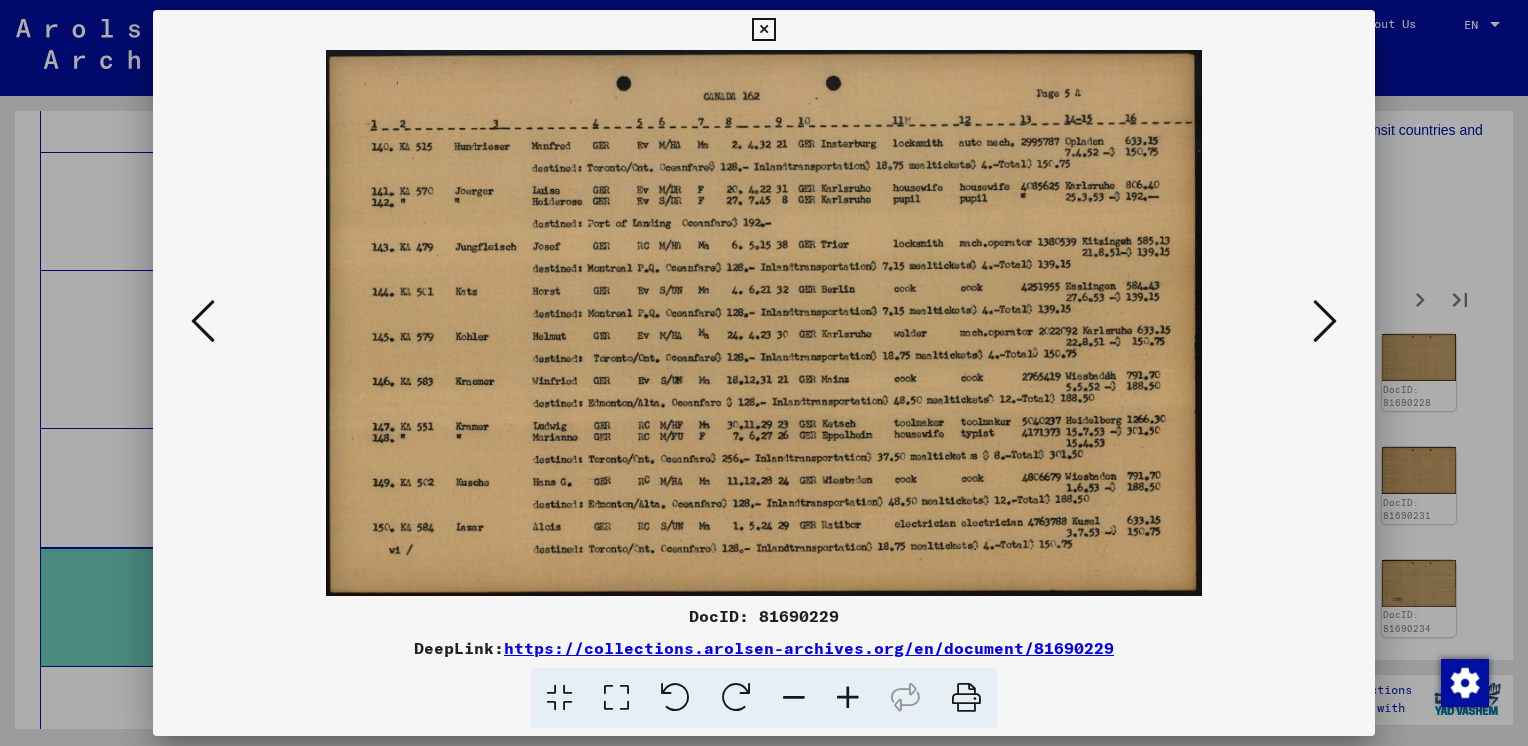 click at bounding box center (1325, 321) 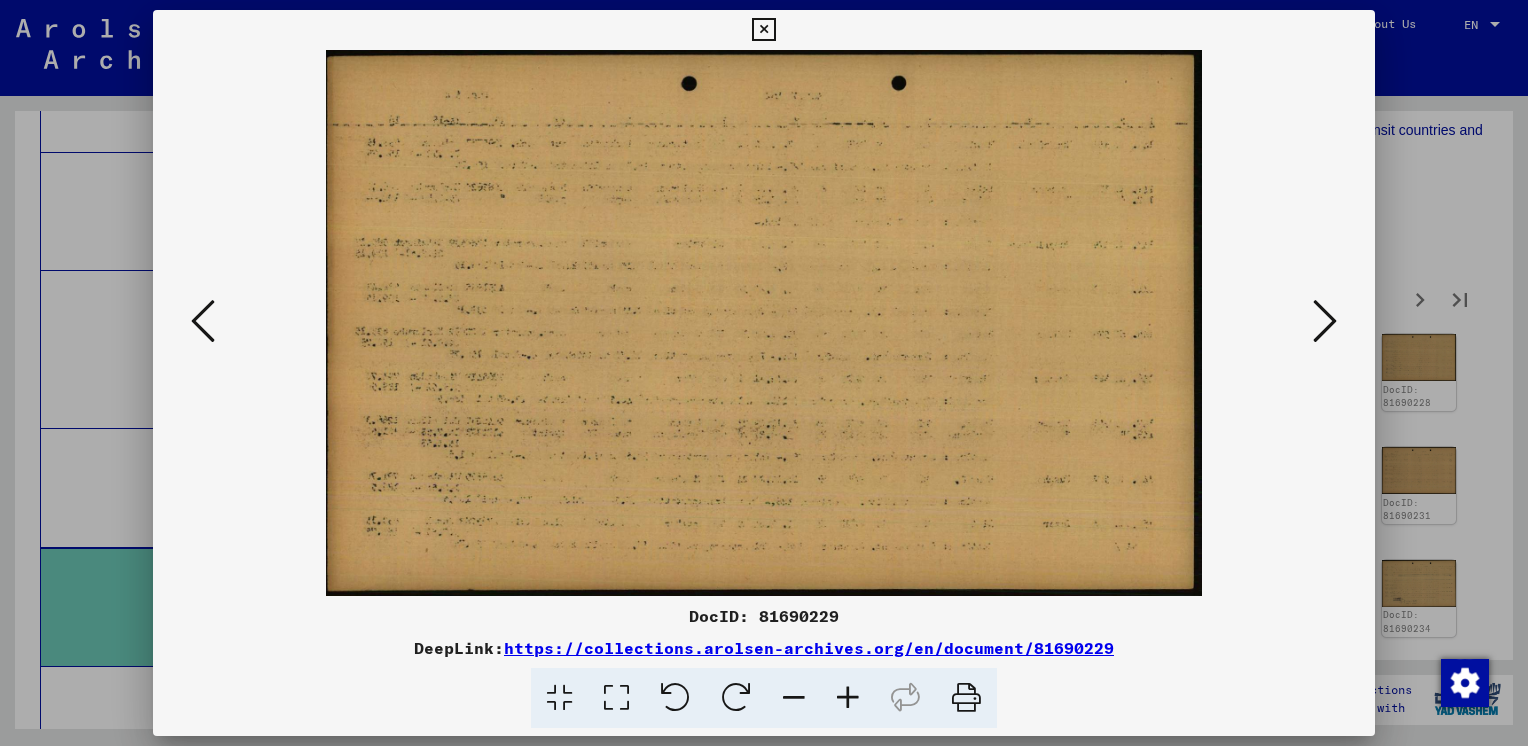 click at bounding box center (1325, 321) 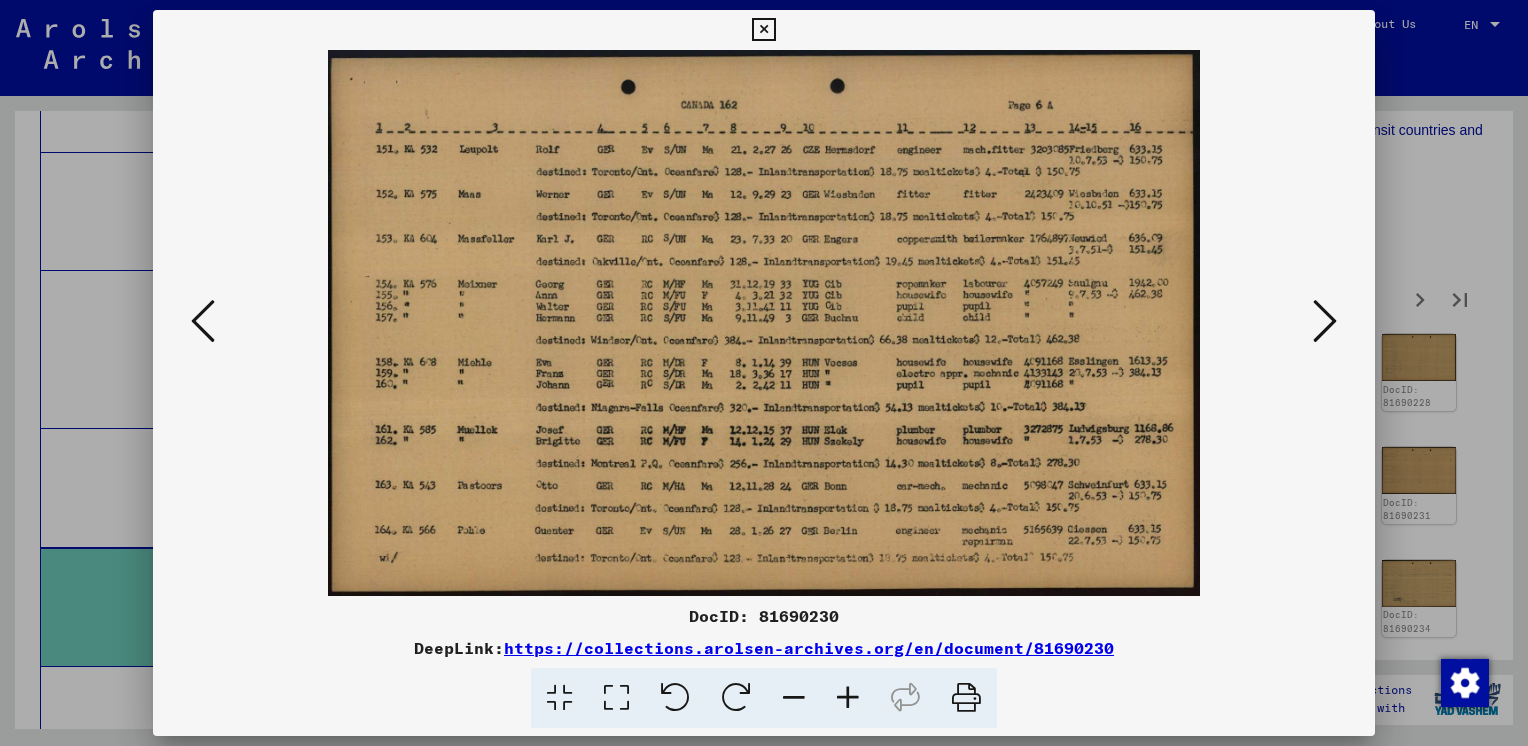 click at bounding box center (1325, 321) 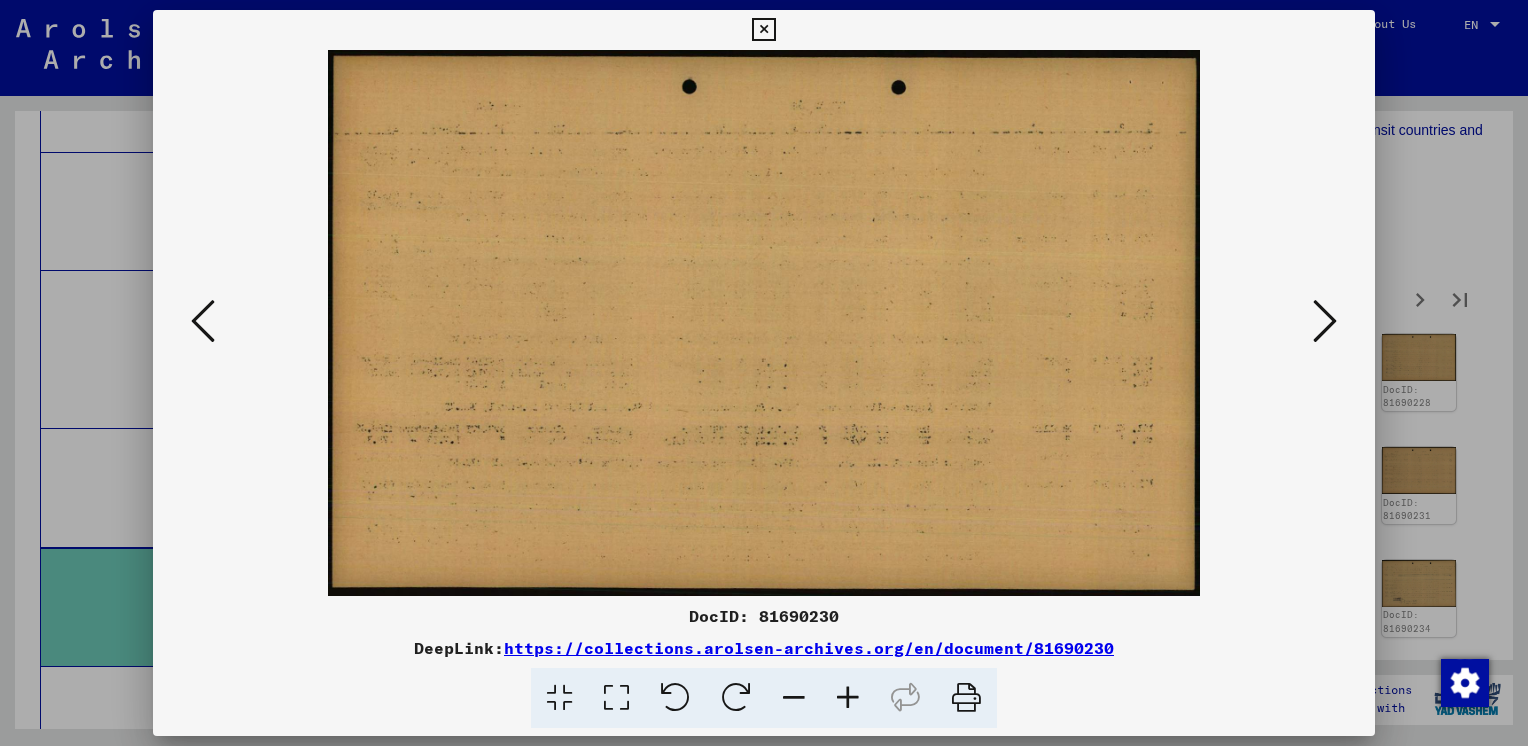 click at bounding box center [1325, 321] 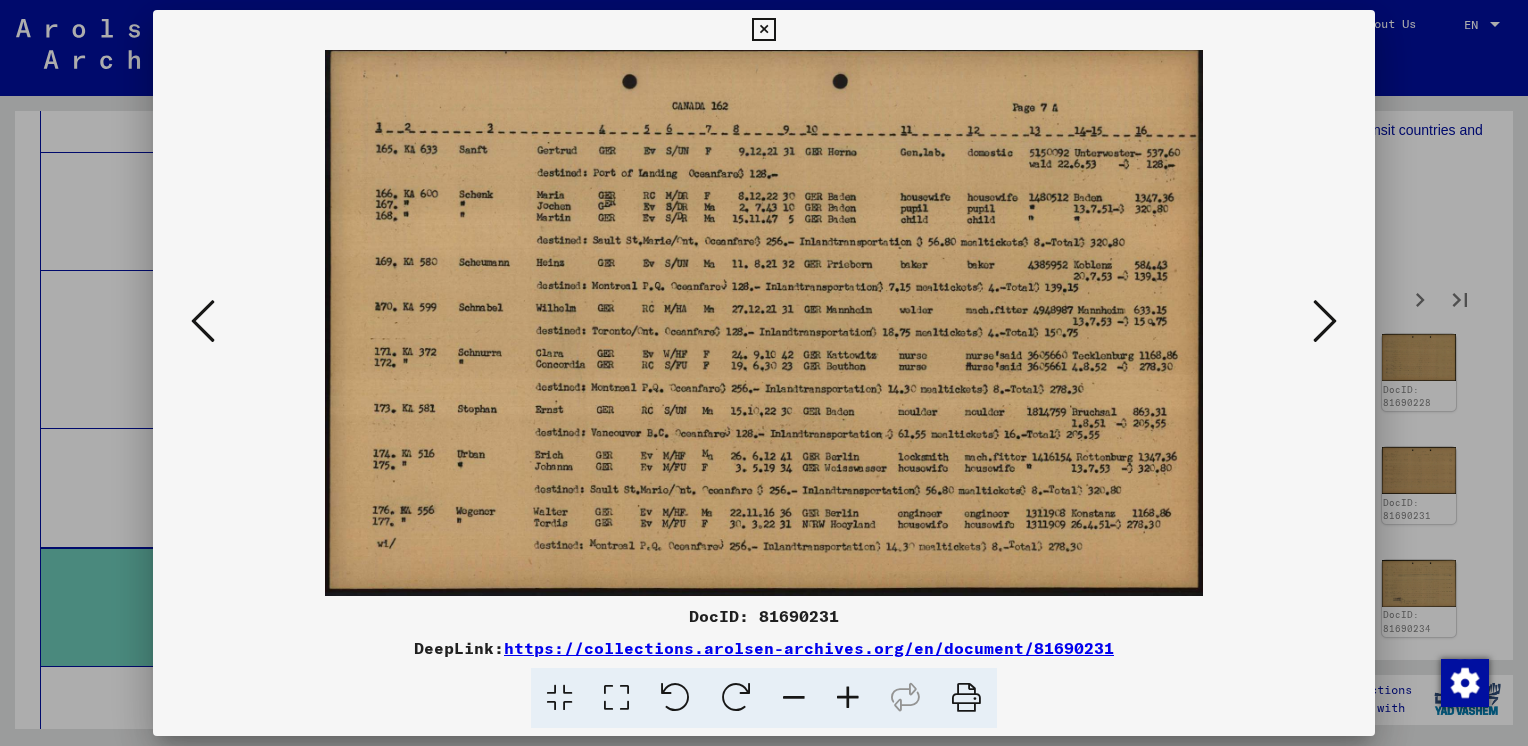 click at bounding box center [1325, 321] 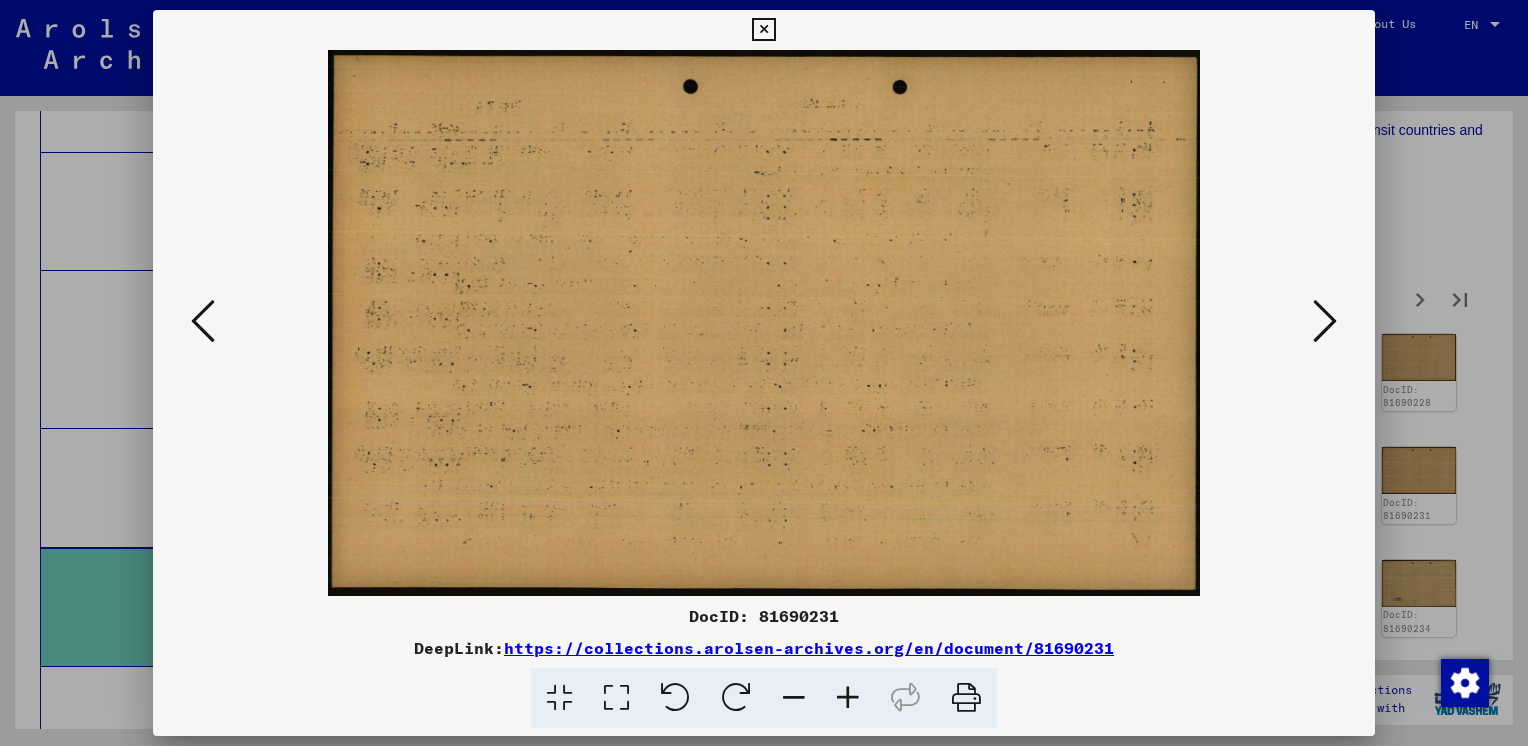 click at bounding box center (1325, 321) 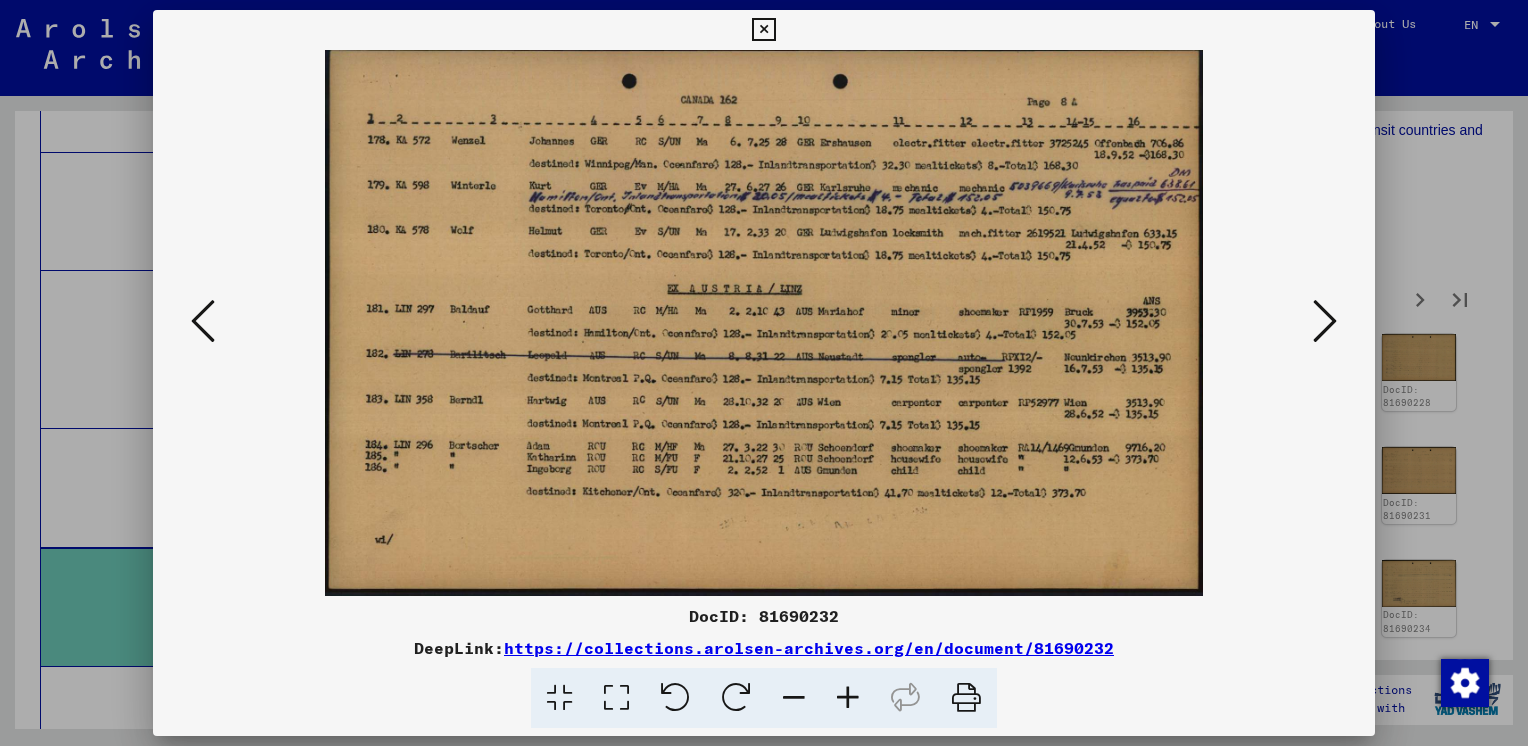 click at bounding box center (1325, 321) 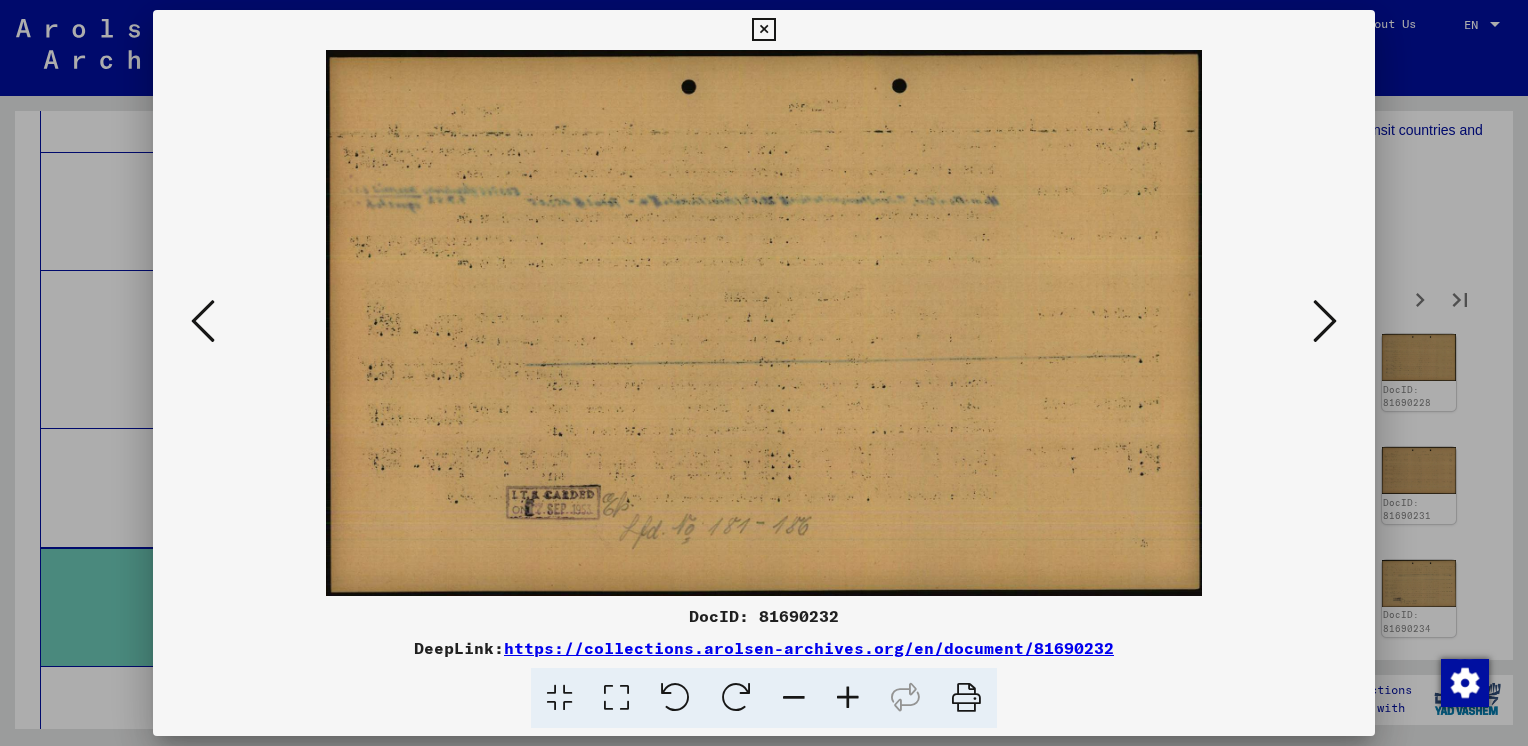 click at bounding box center [1325, 321] 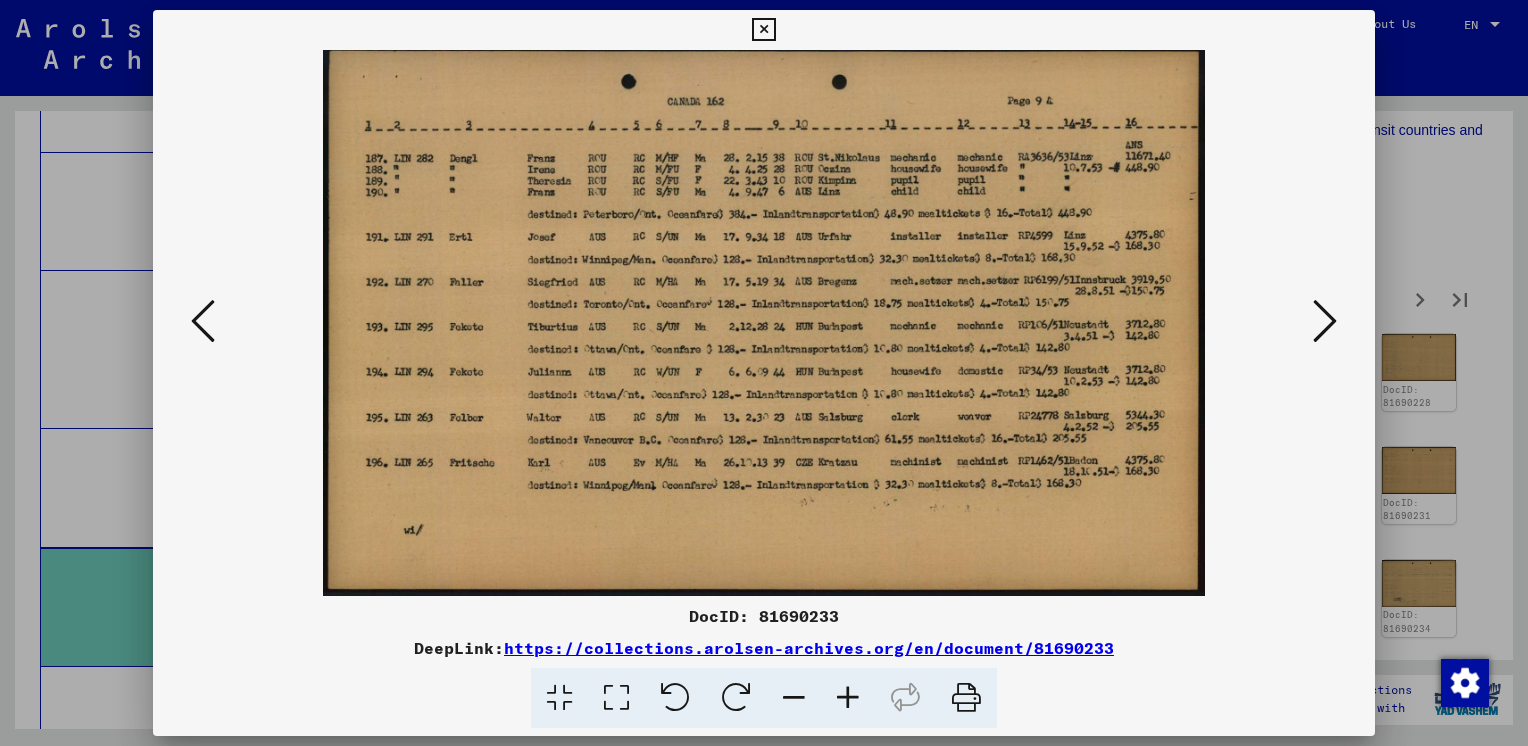 click at bounding box center (1325, 321) 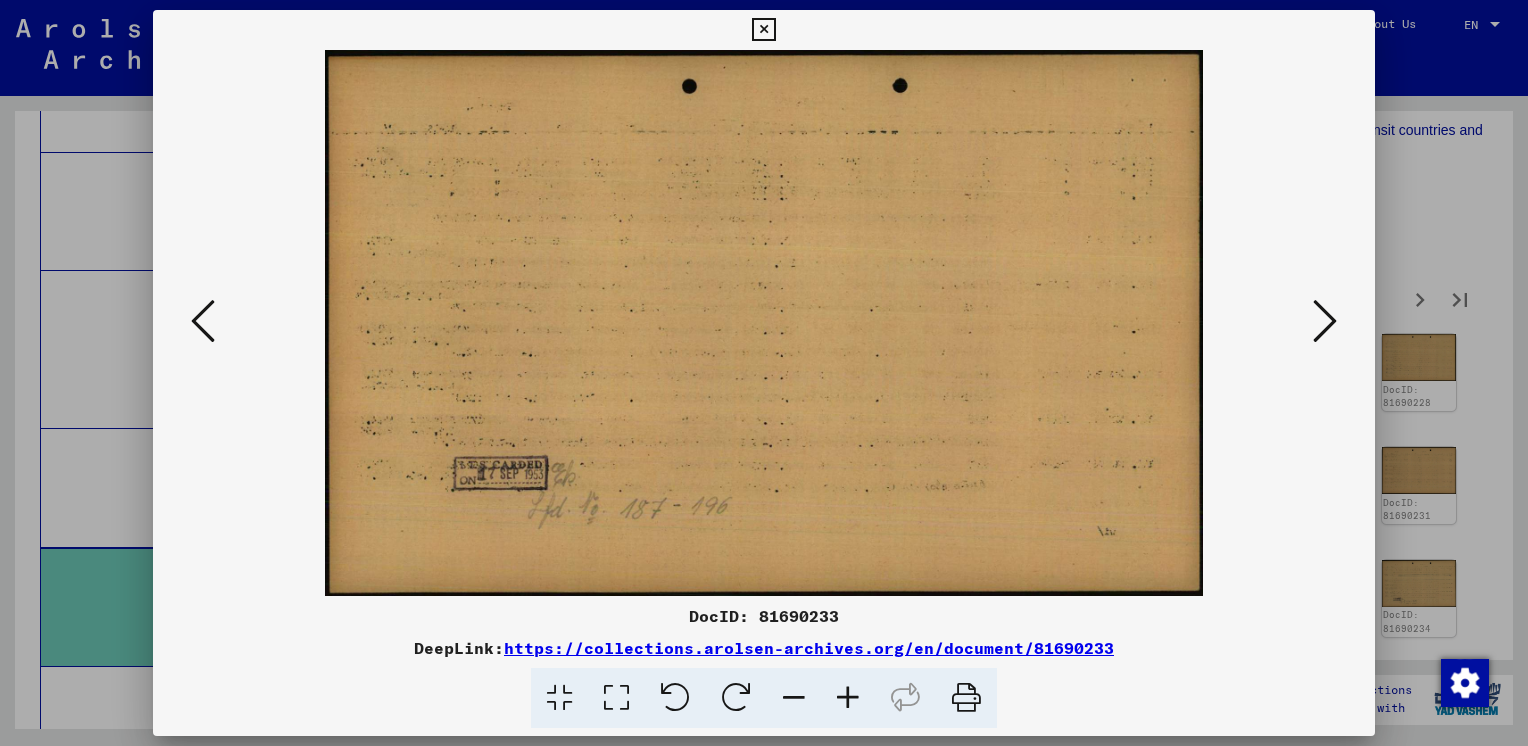click at bounding box center [1325, 321] 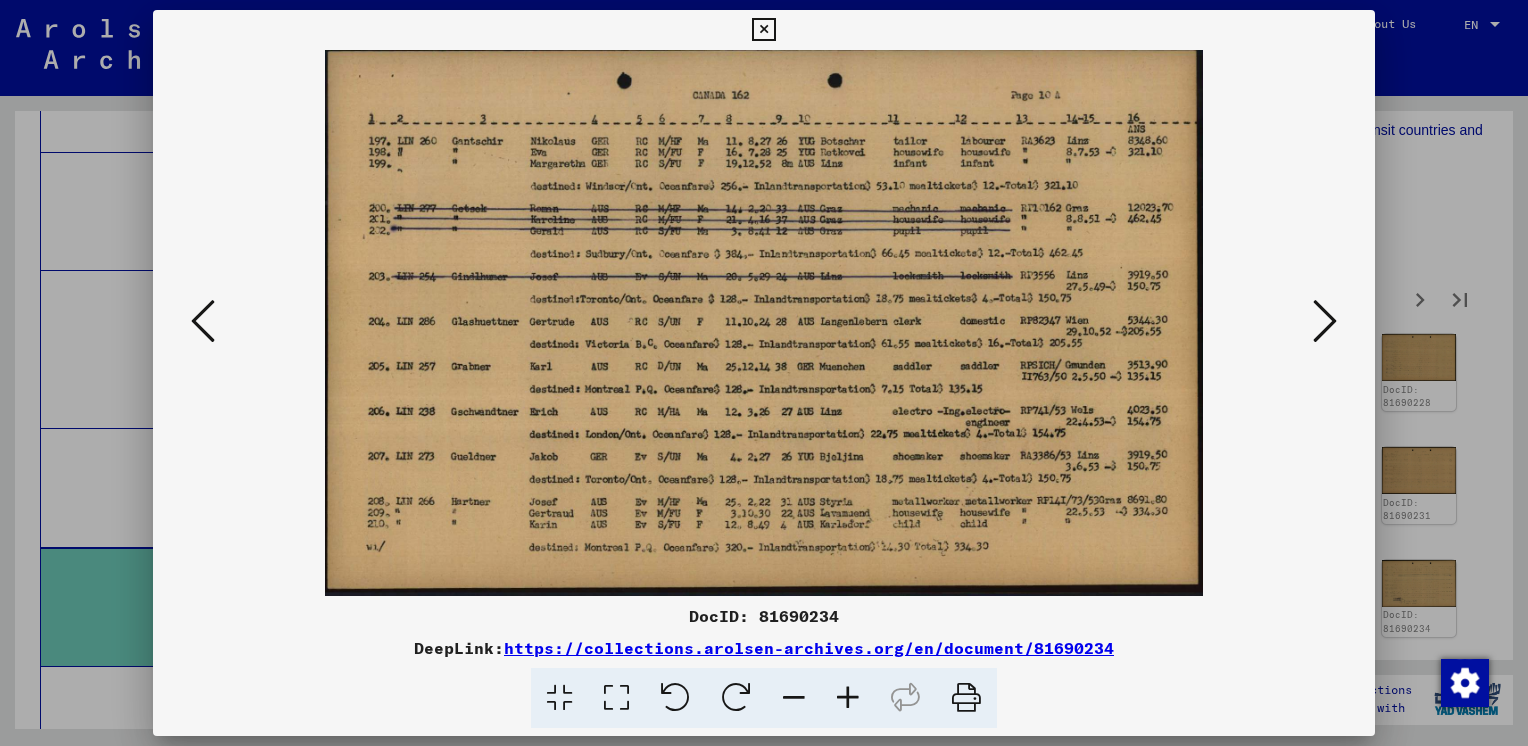 click at bounding box center (1325, 321) 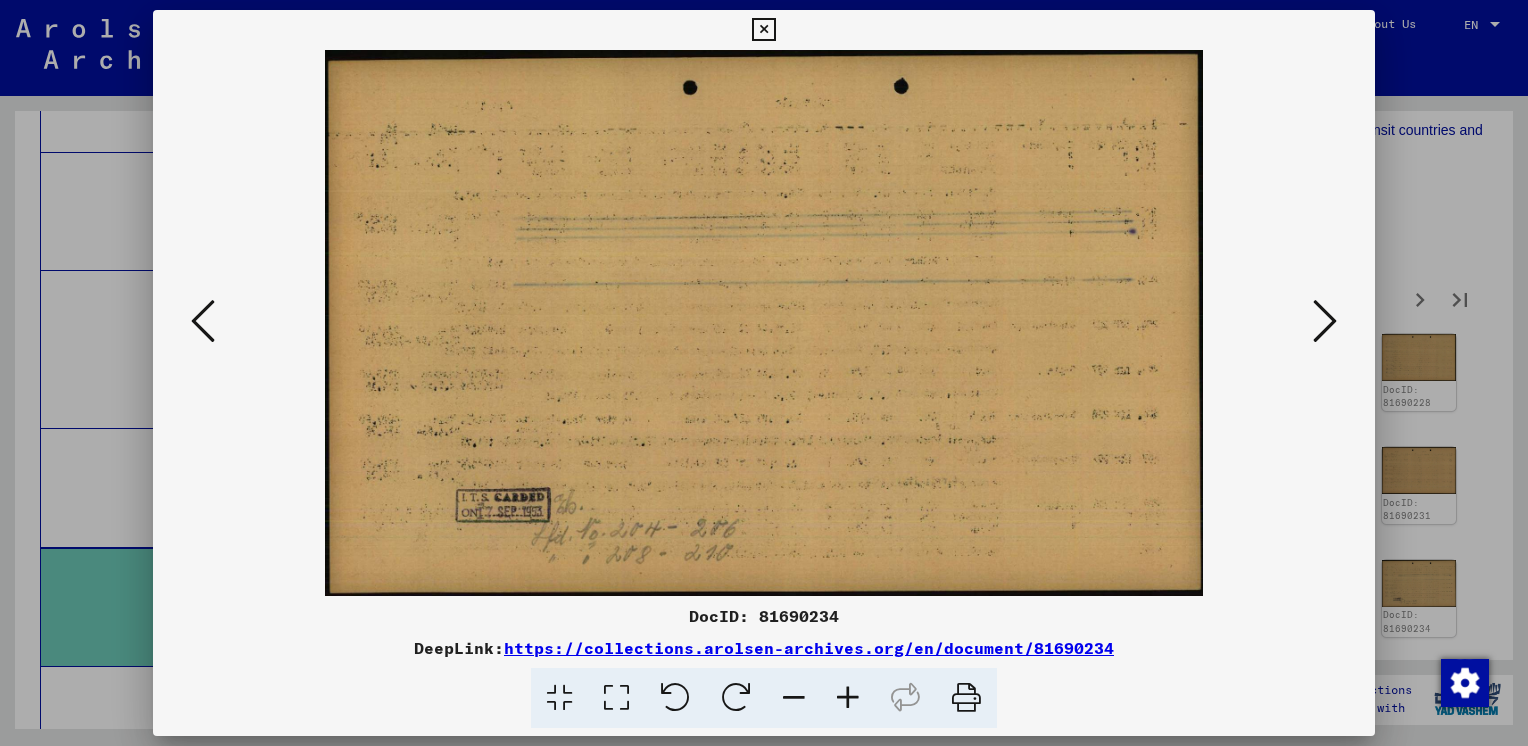 click at bounding box center (1325, 321) 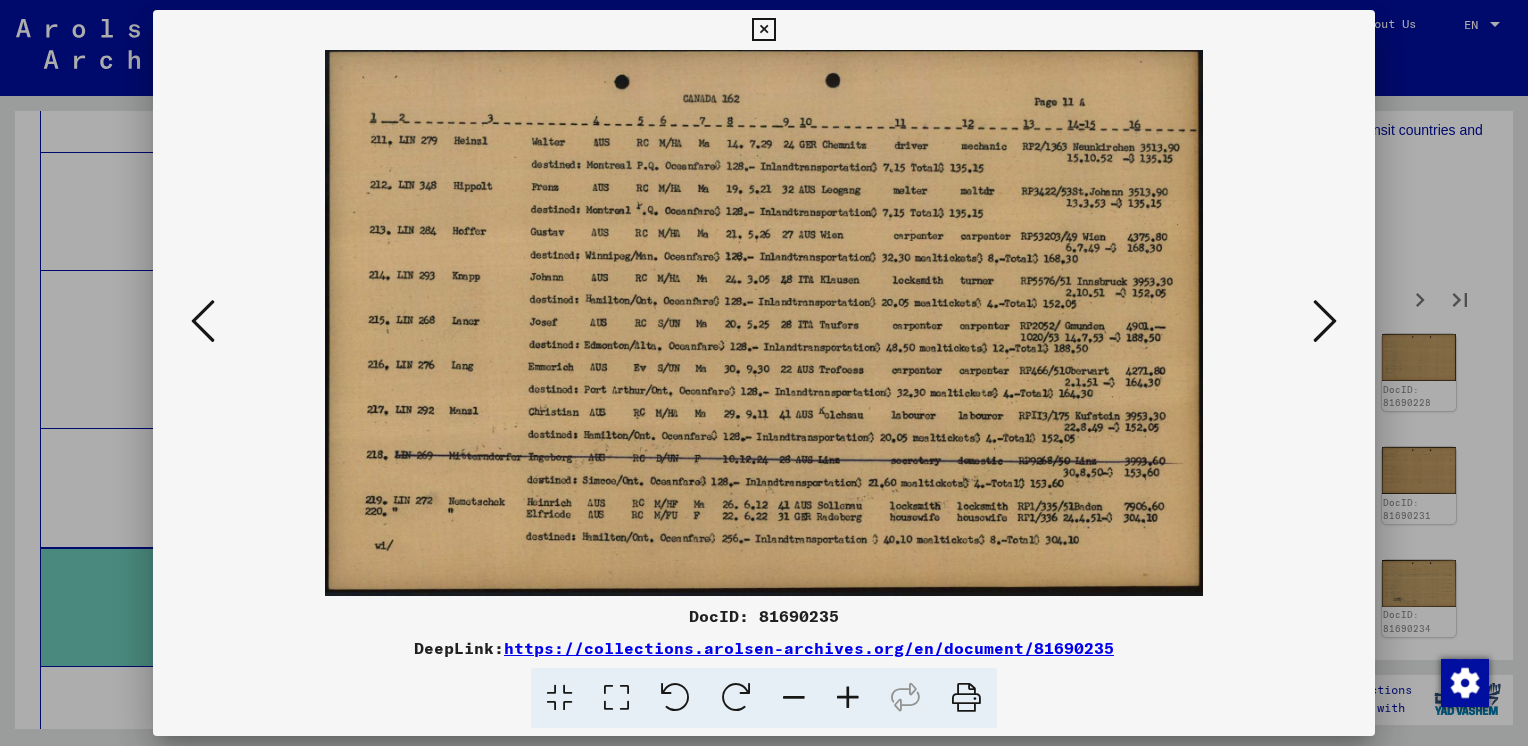 click at bounding box center [1325, 321] 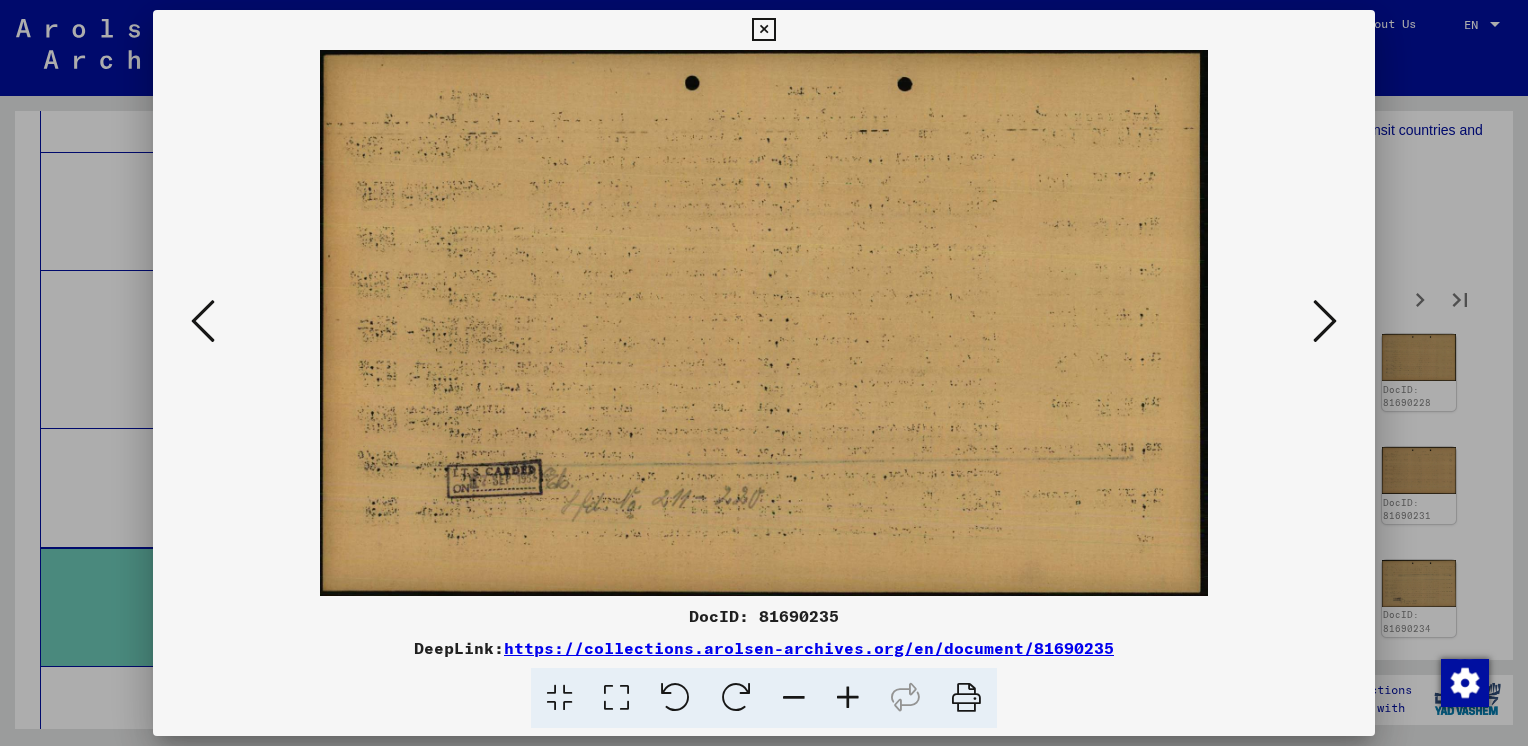 click at bounding box center (1325, 321) 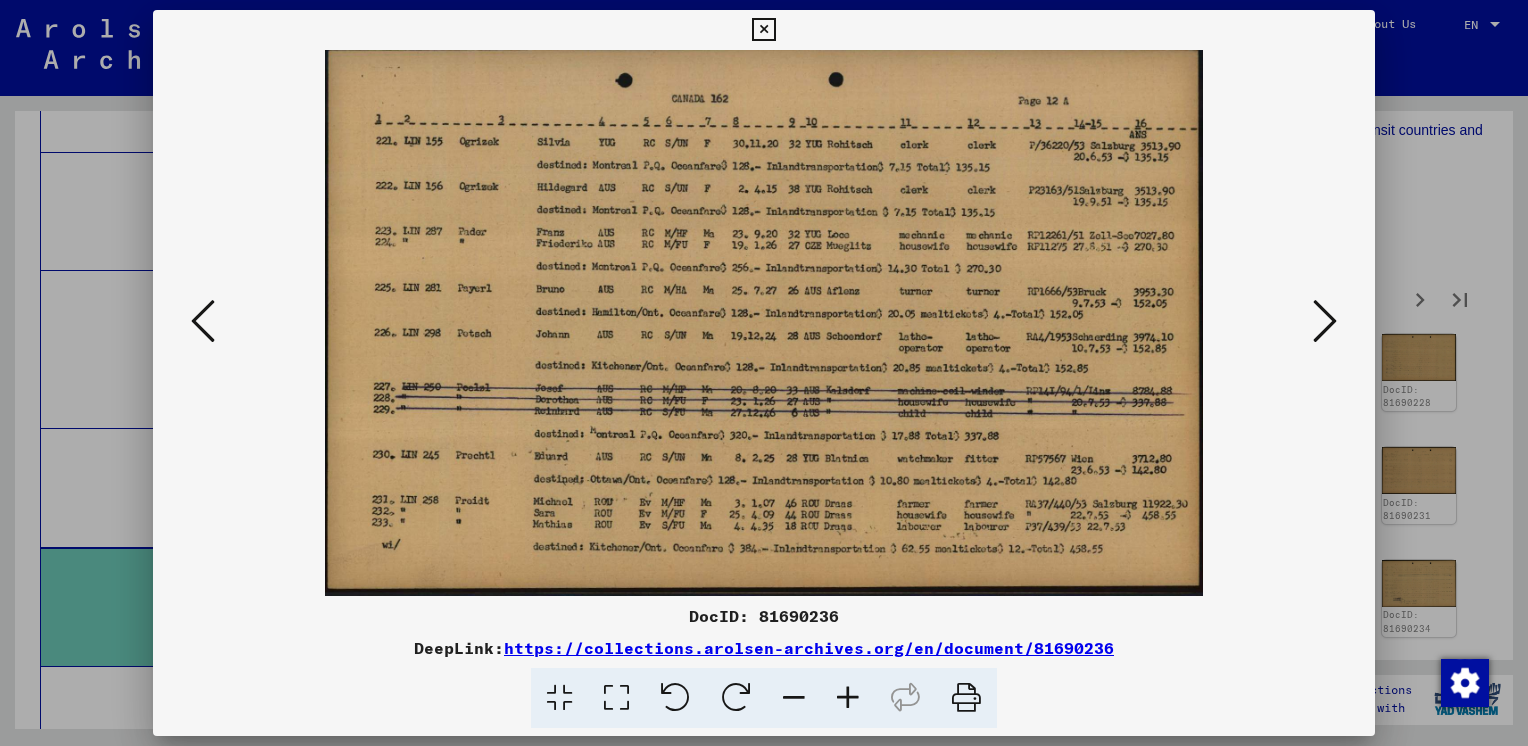 click at bounding box center (1325, 321) 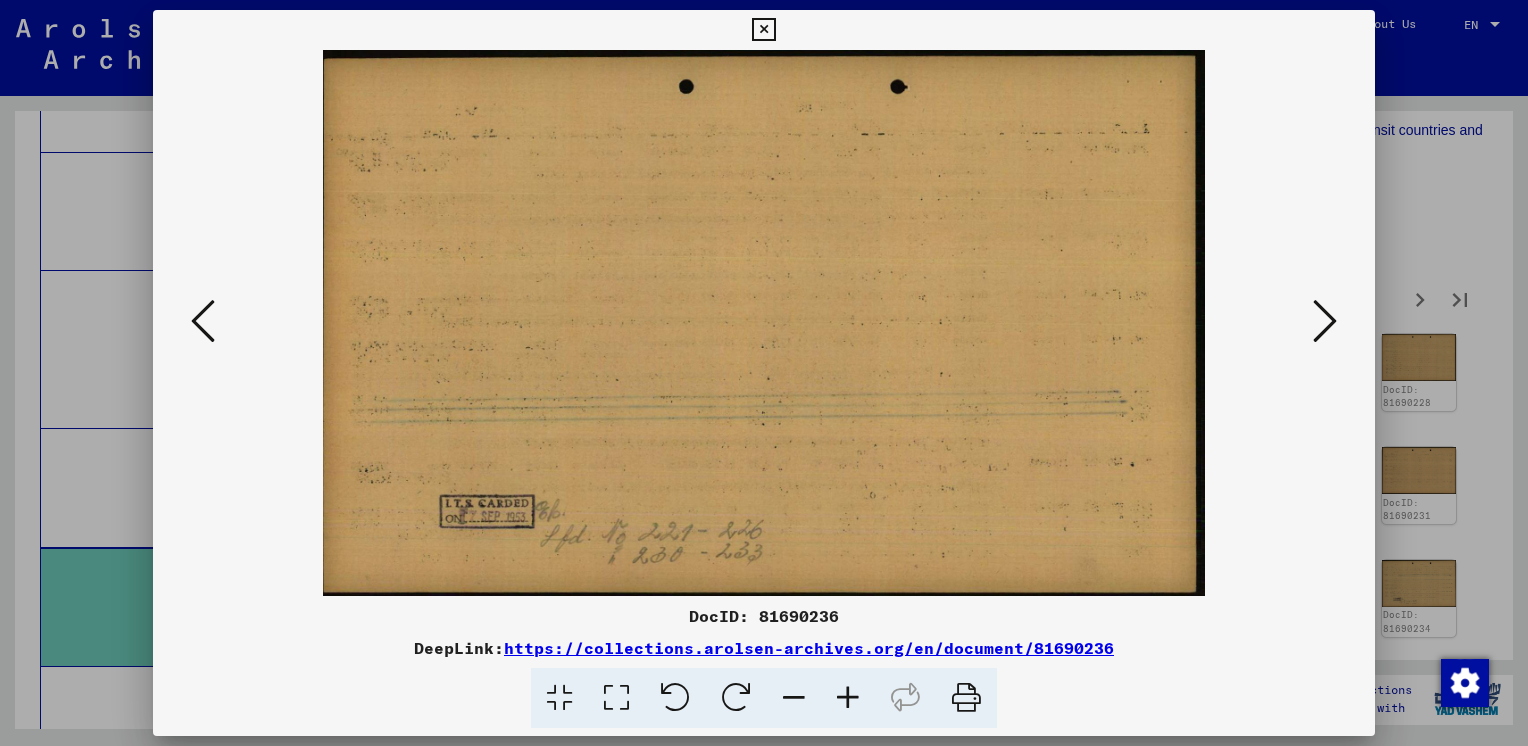 click at bounding box center [1325, 321] 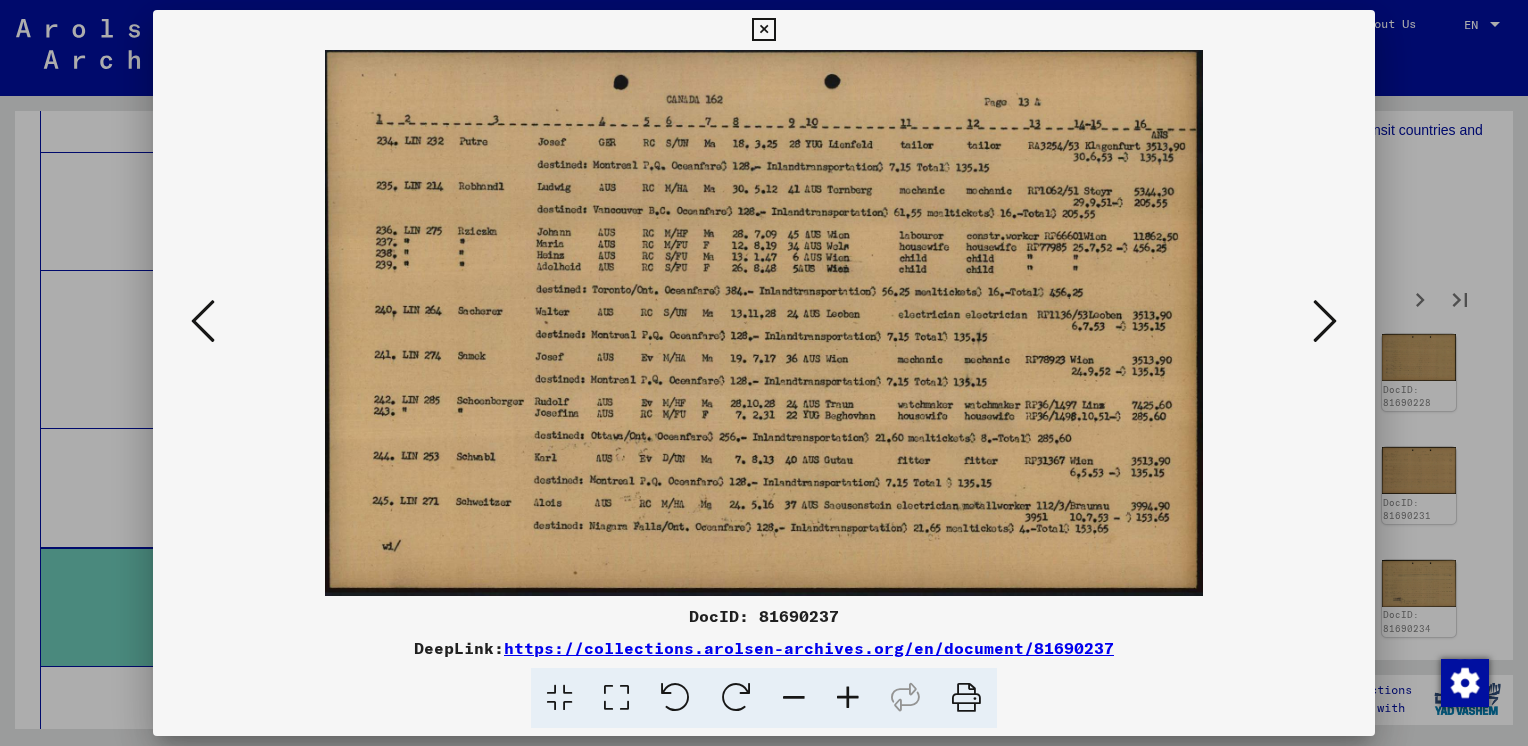 click at bounding box center (1325, 321) 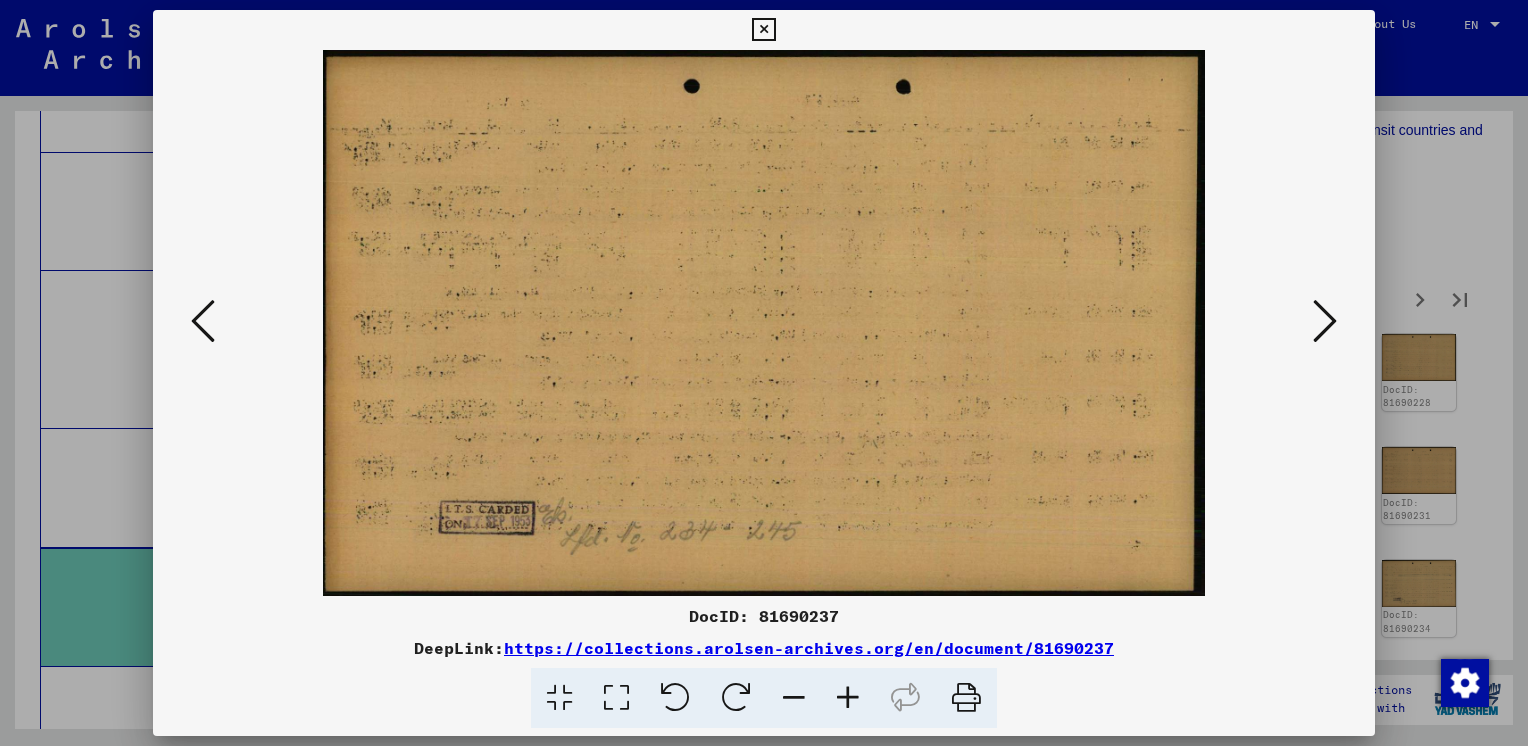 click at bounding box center (1325, 321) 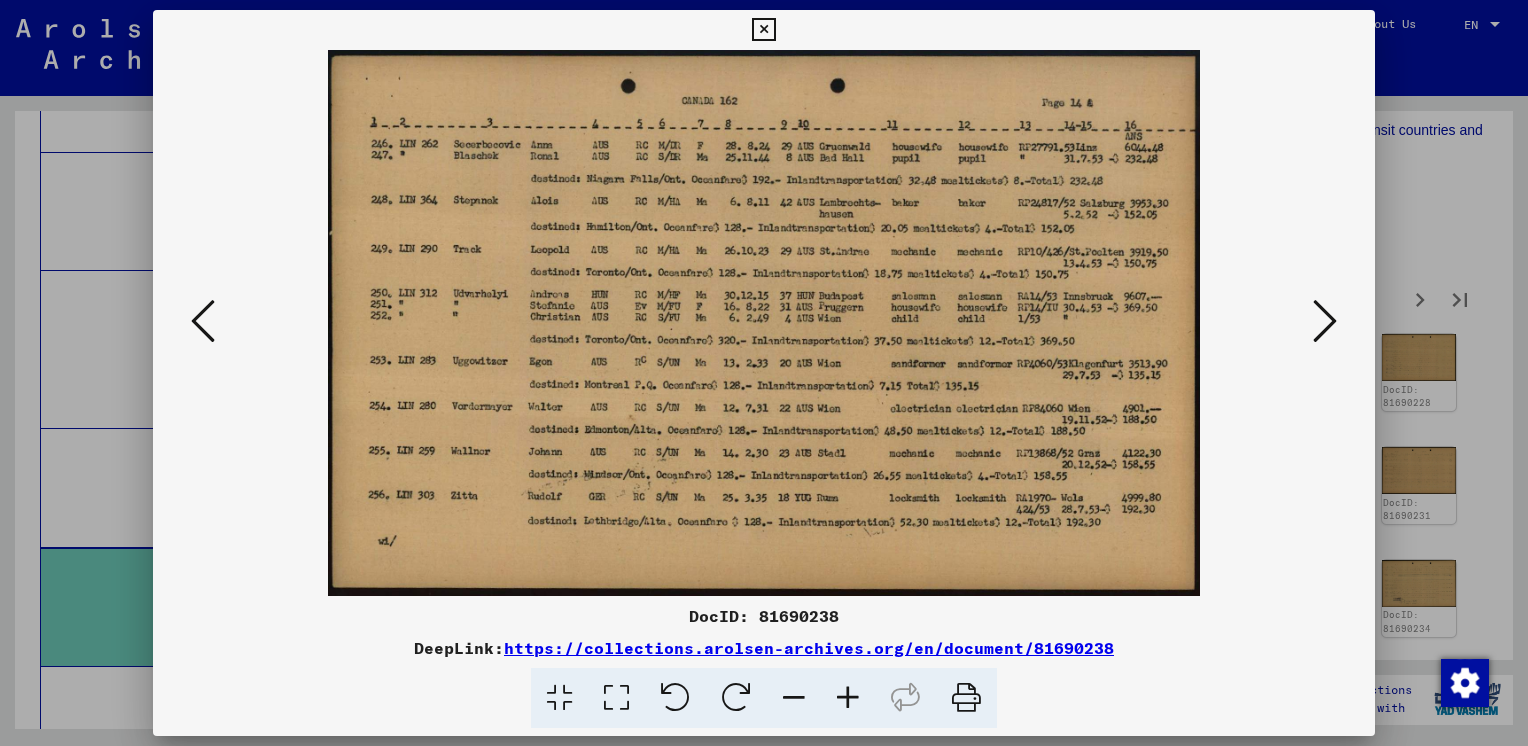 click at bounding box center [1325, 321] 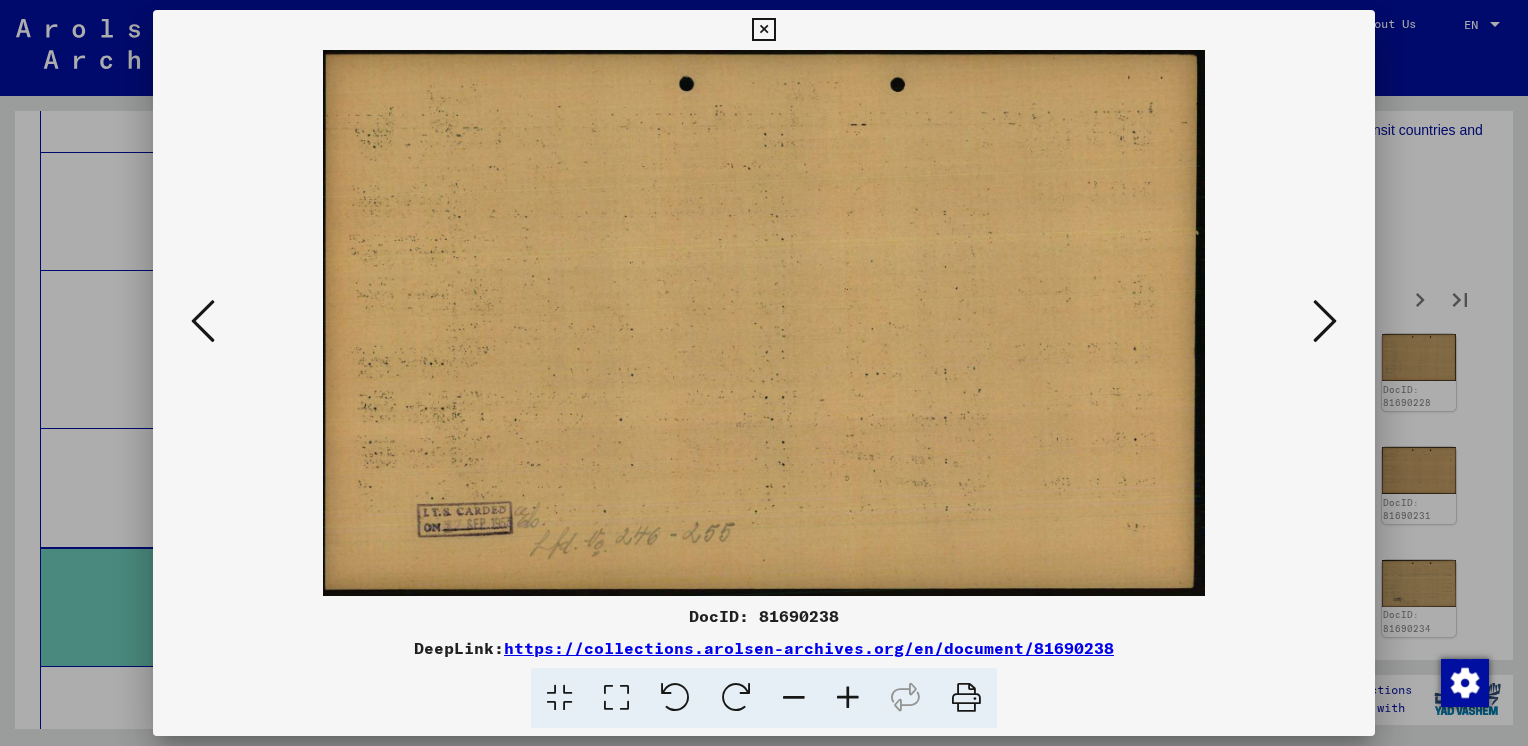 click at bounding box center [1325, 321] 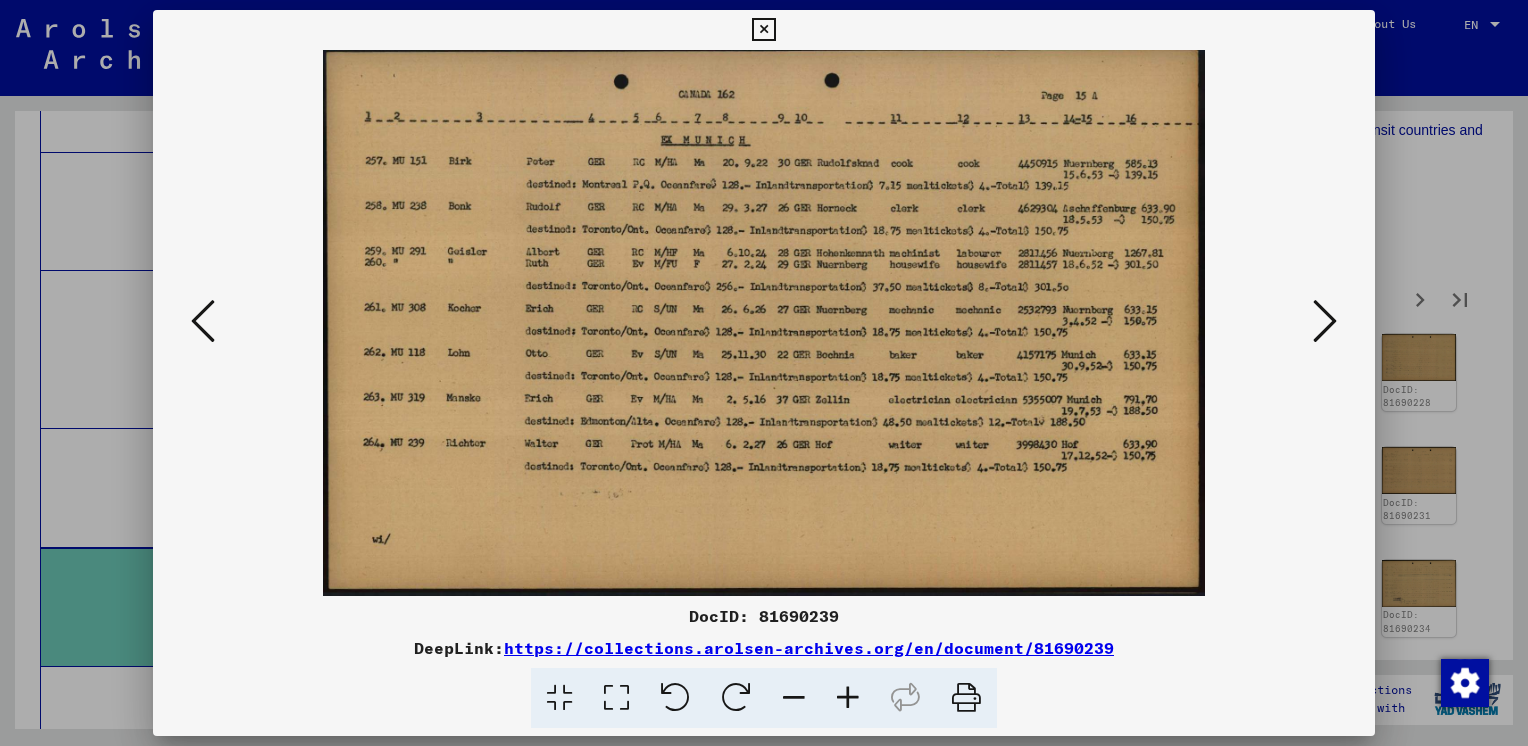 click at bounding box center [1325, 321] 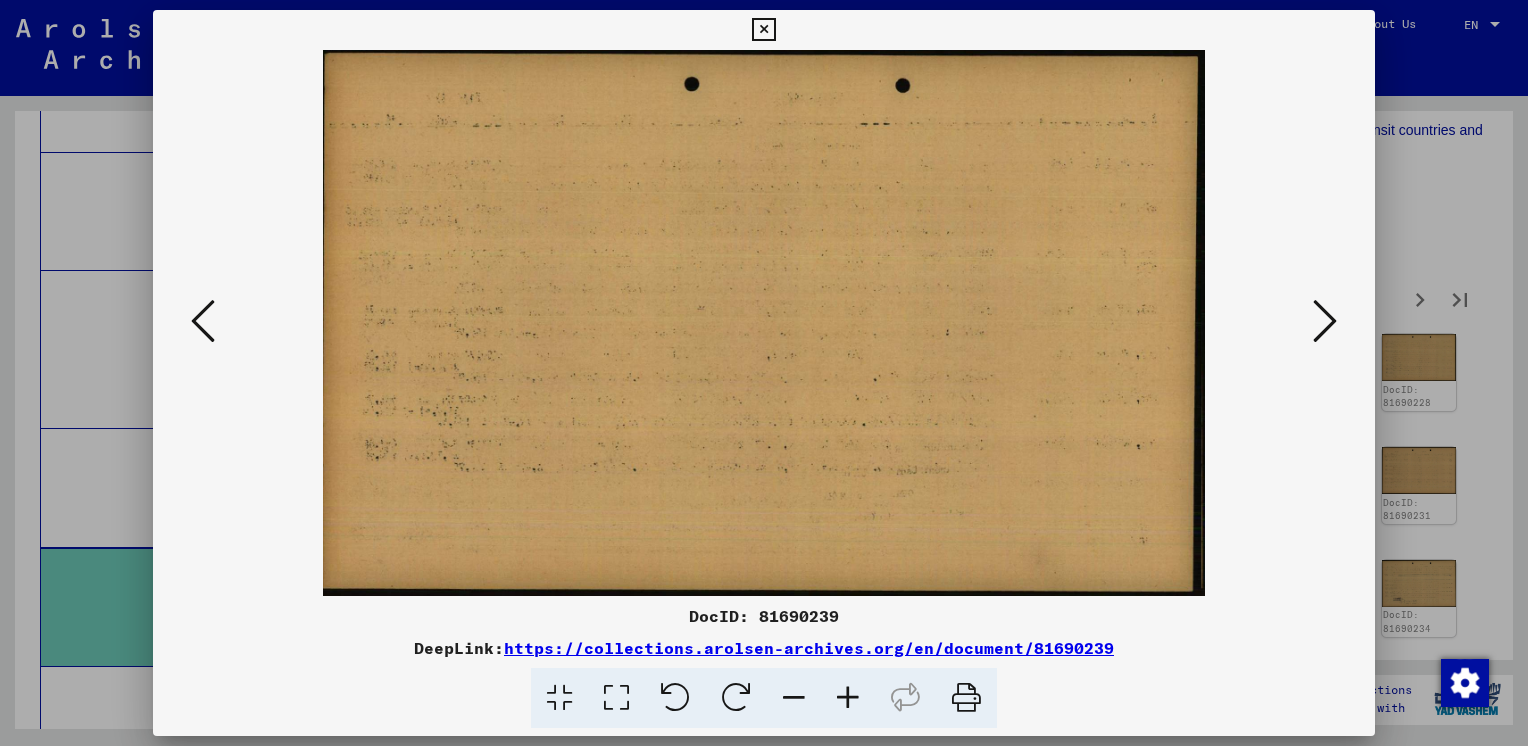 click at bounding box center (1325, 321) 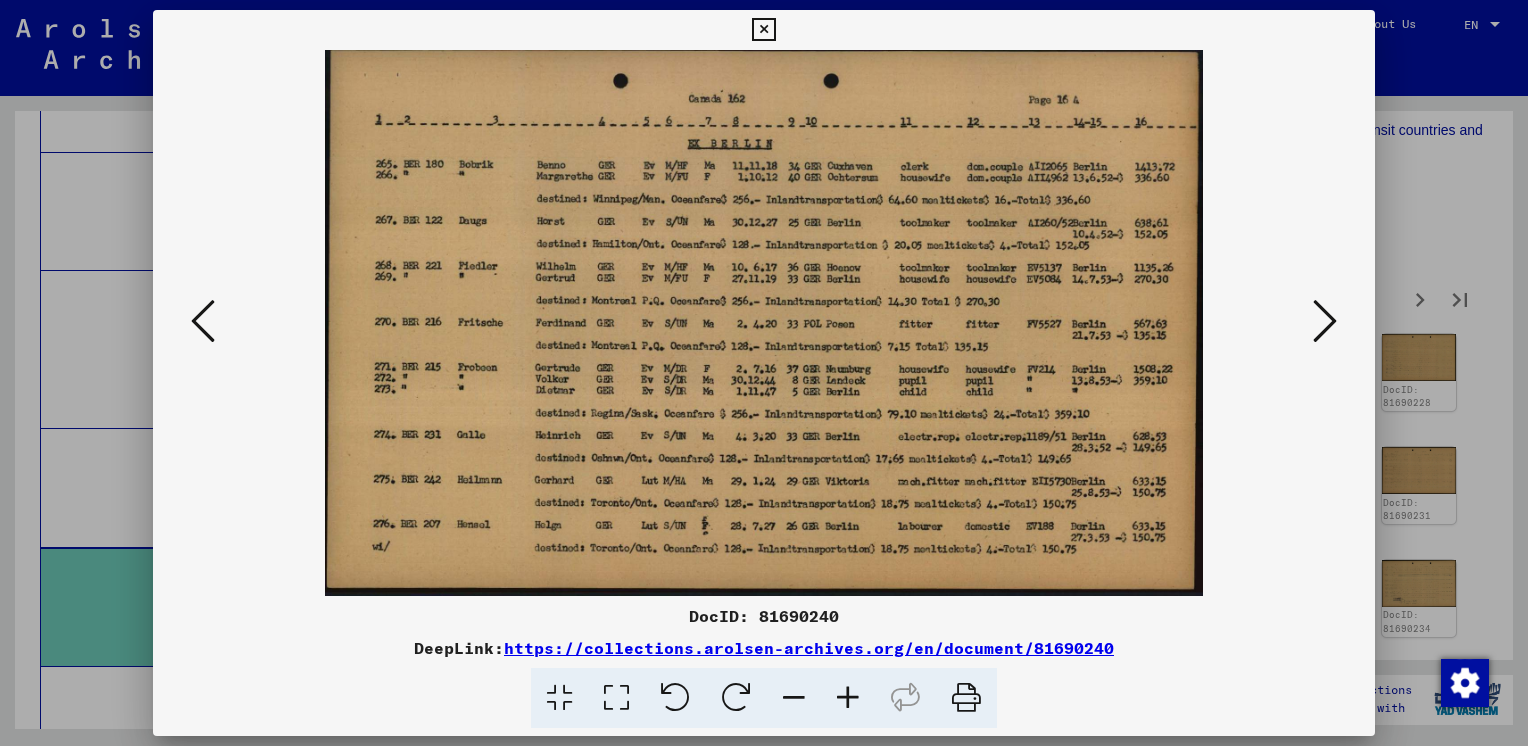 click at bounding box center (1325, 321) 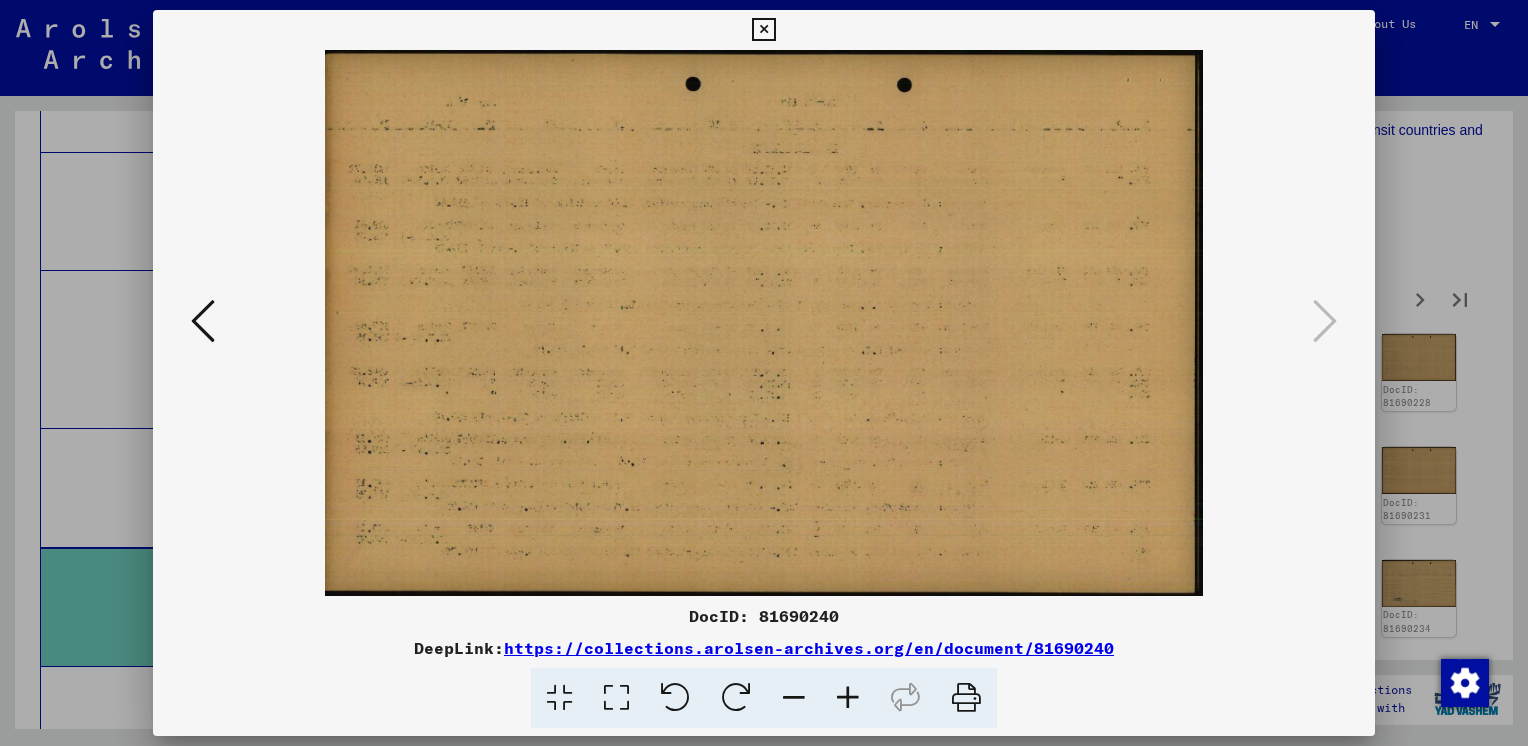 click at bounding box center (763, 30) 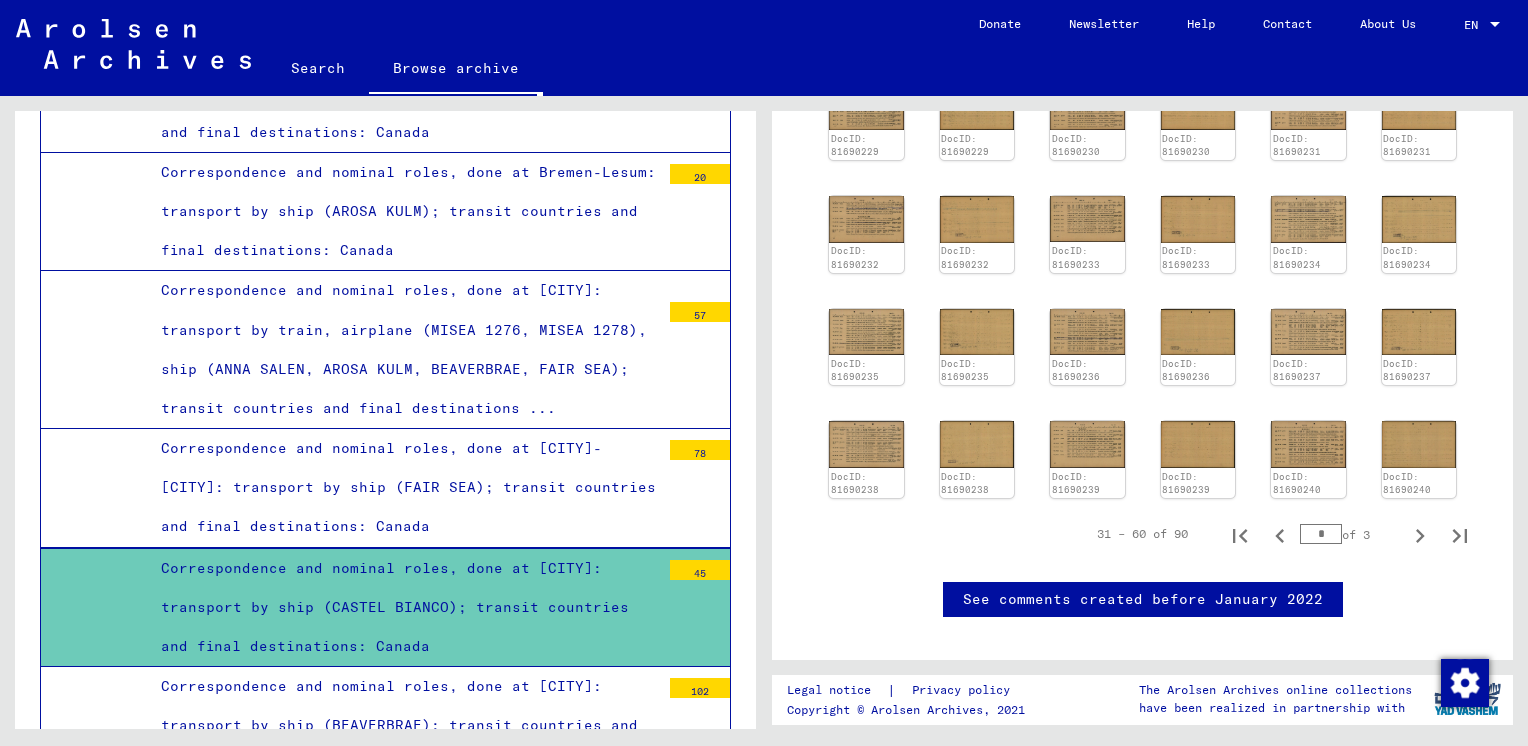 scroll, scrollTop: 800, scrollLeft: 0, axis: vertical 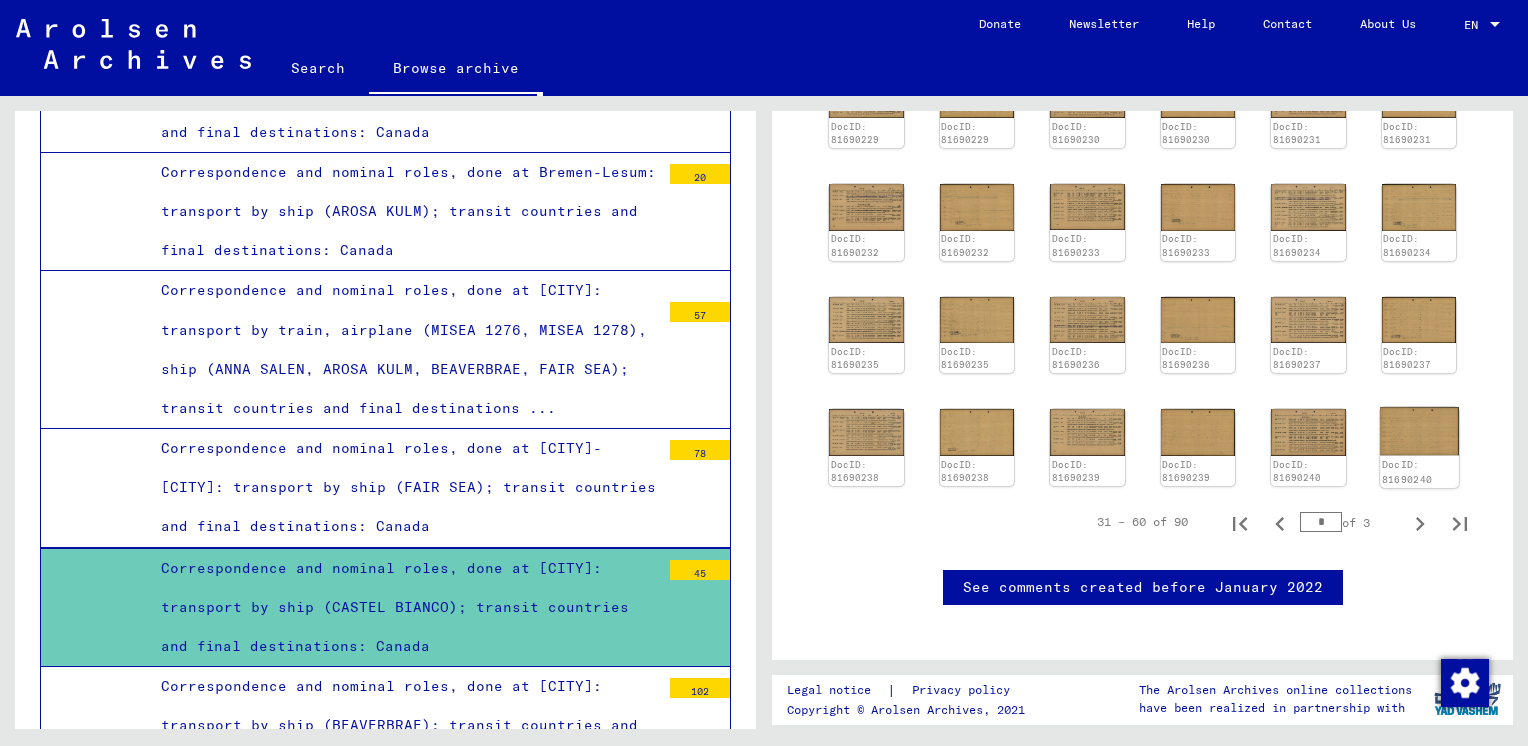 click 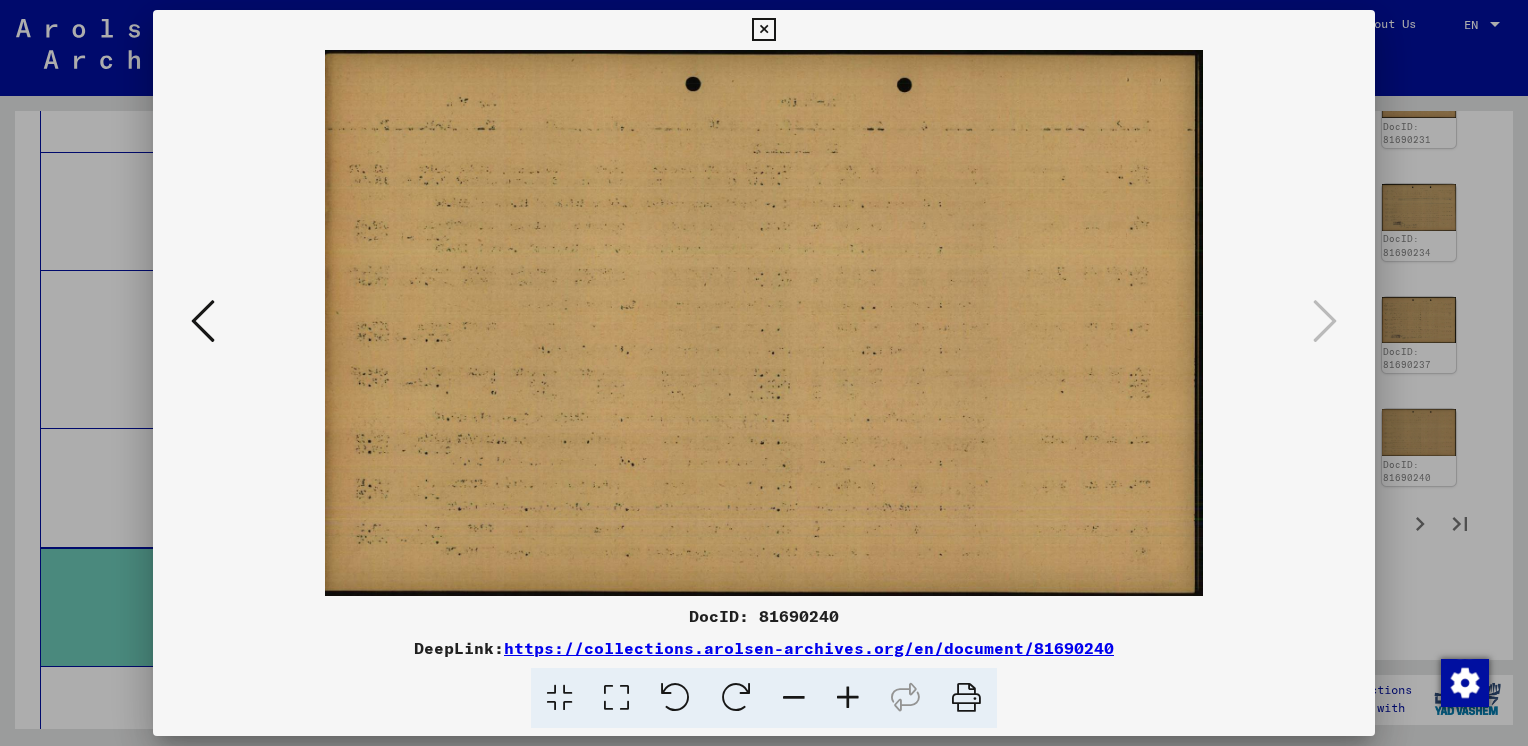 click at bounding box center (764, 323) 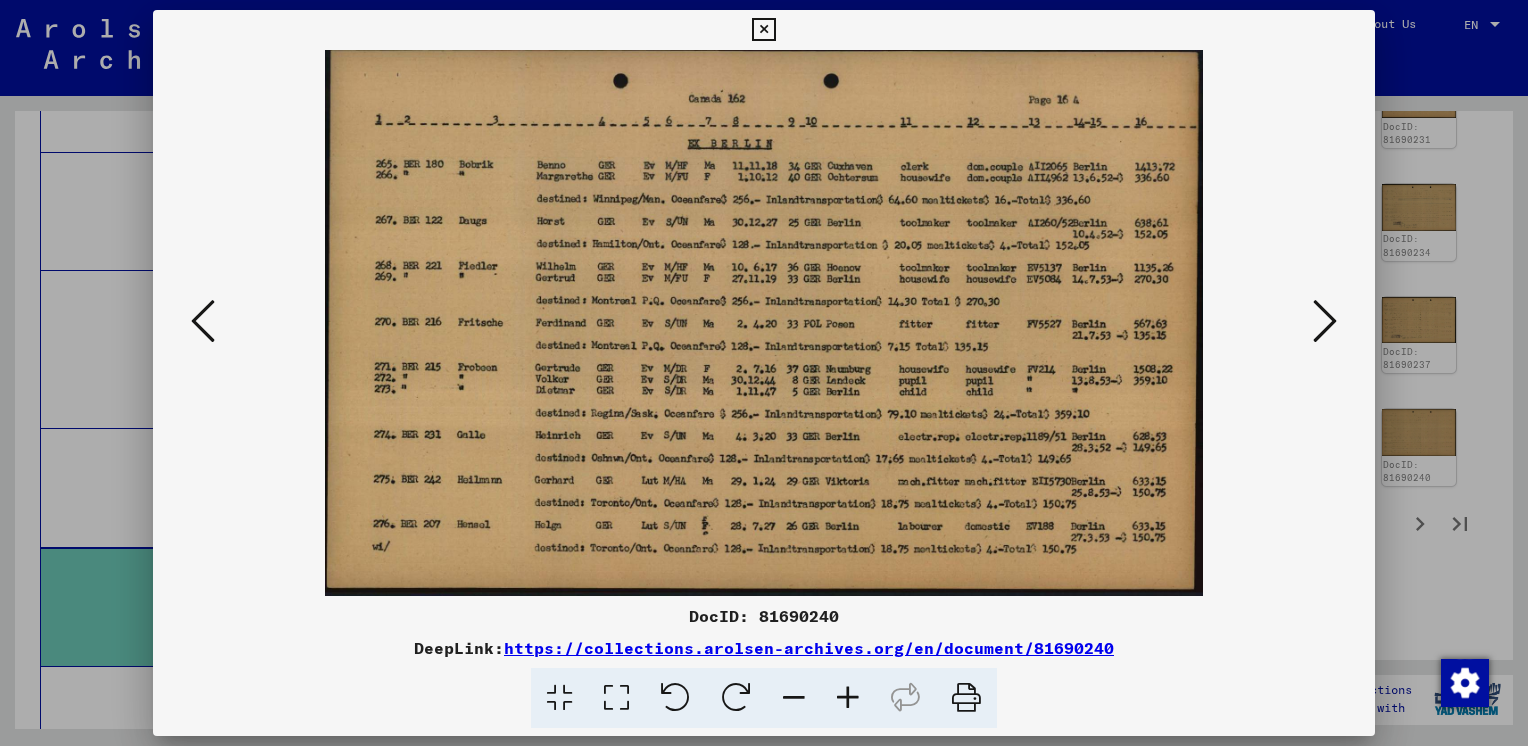 click at bounding box center [203, 321] 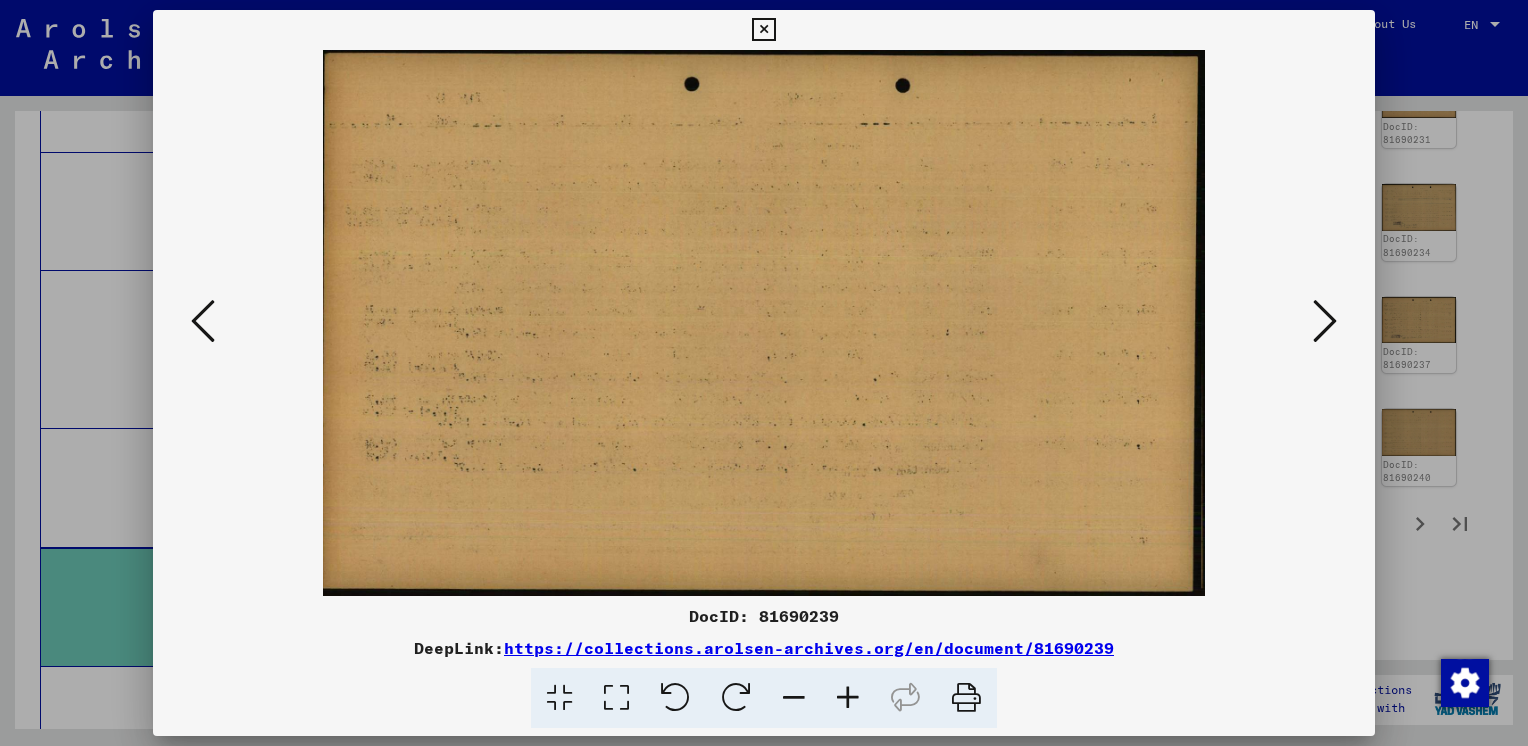 click at bounding box center [203, 321] 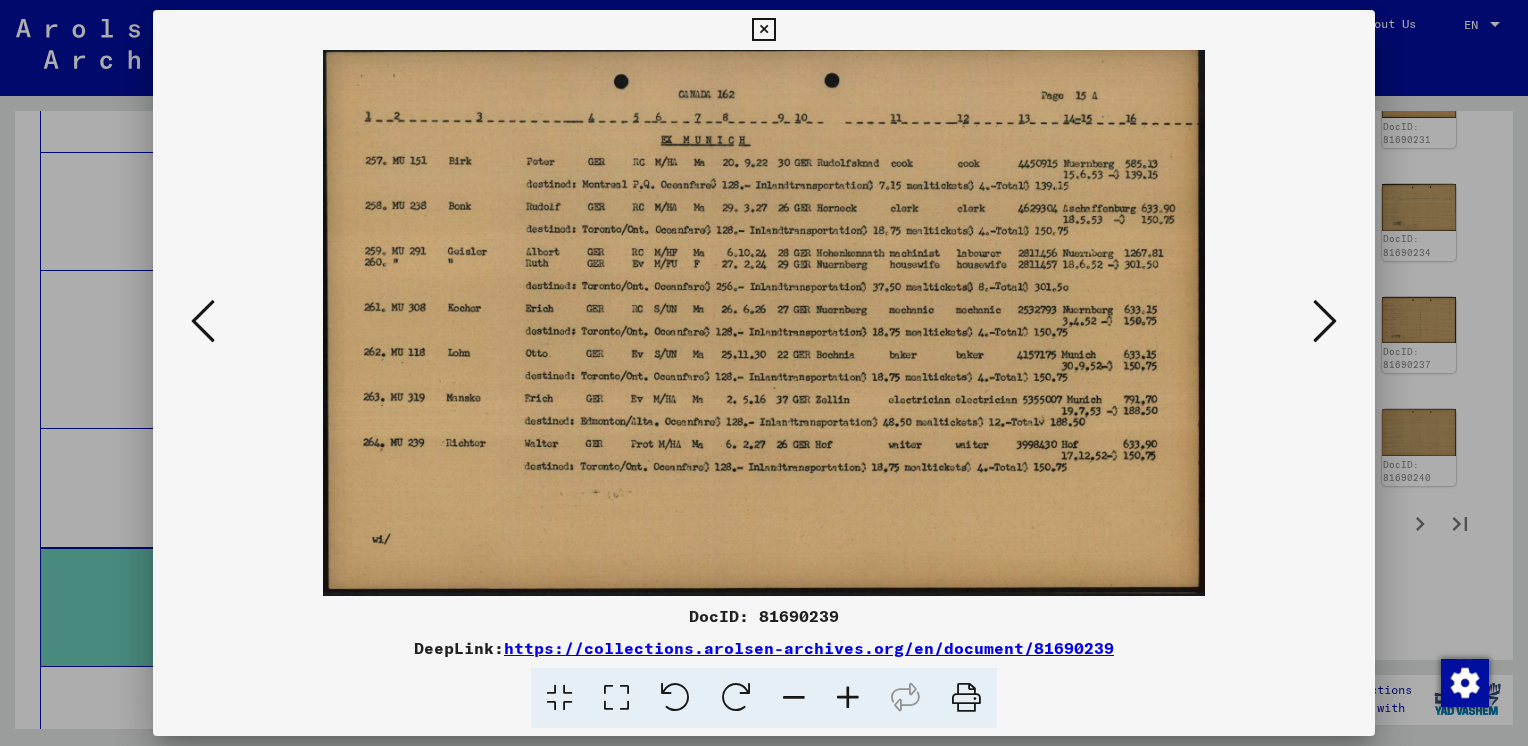 click at bounding box center [203, 321] 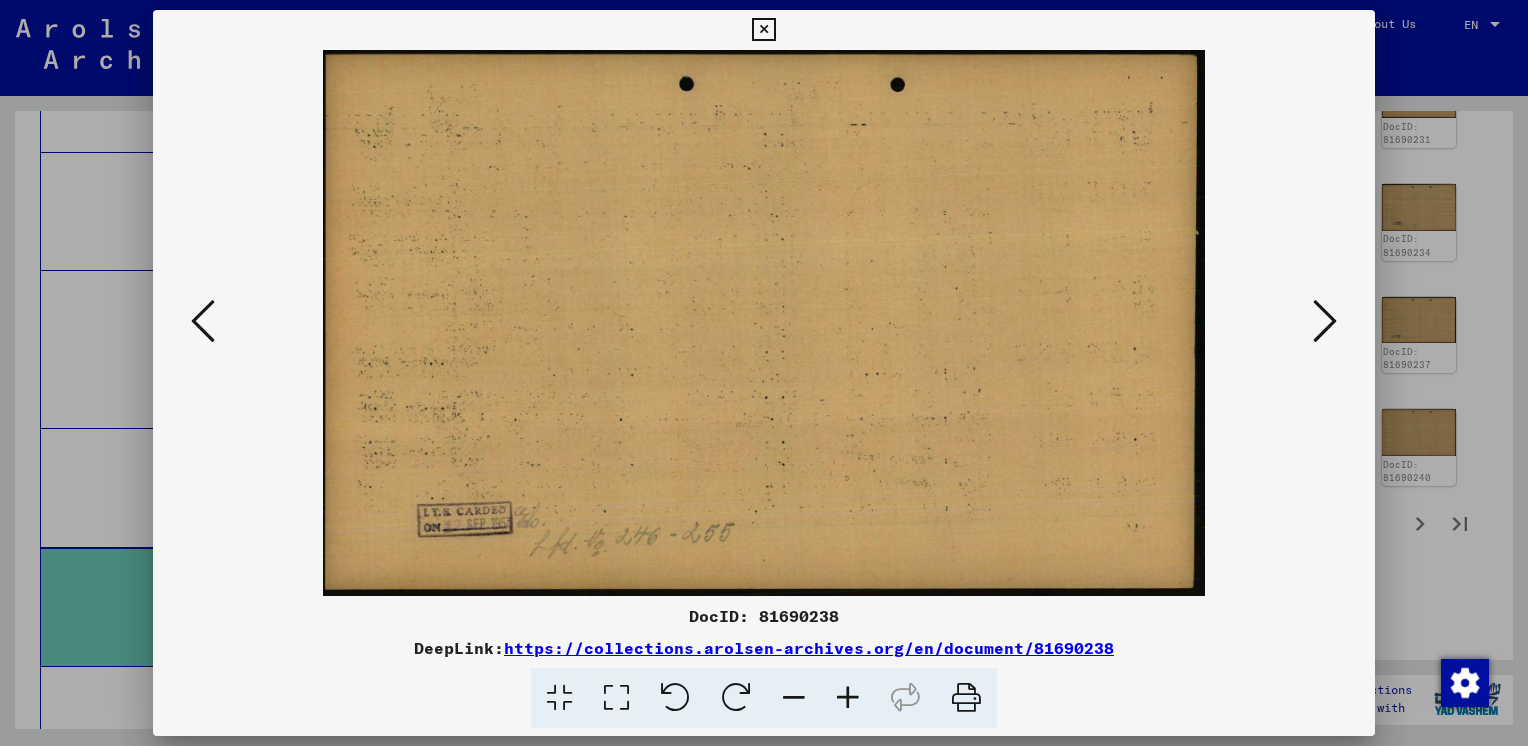click at bounding box center [203, 321] 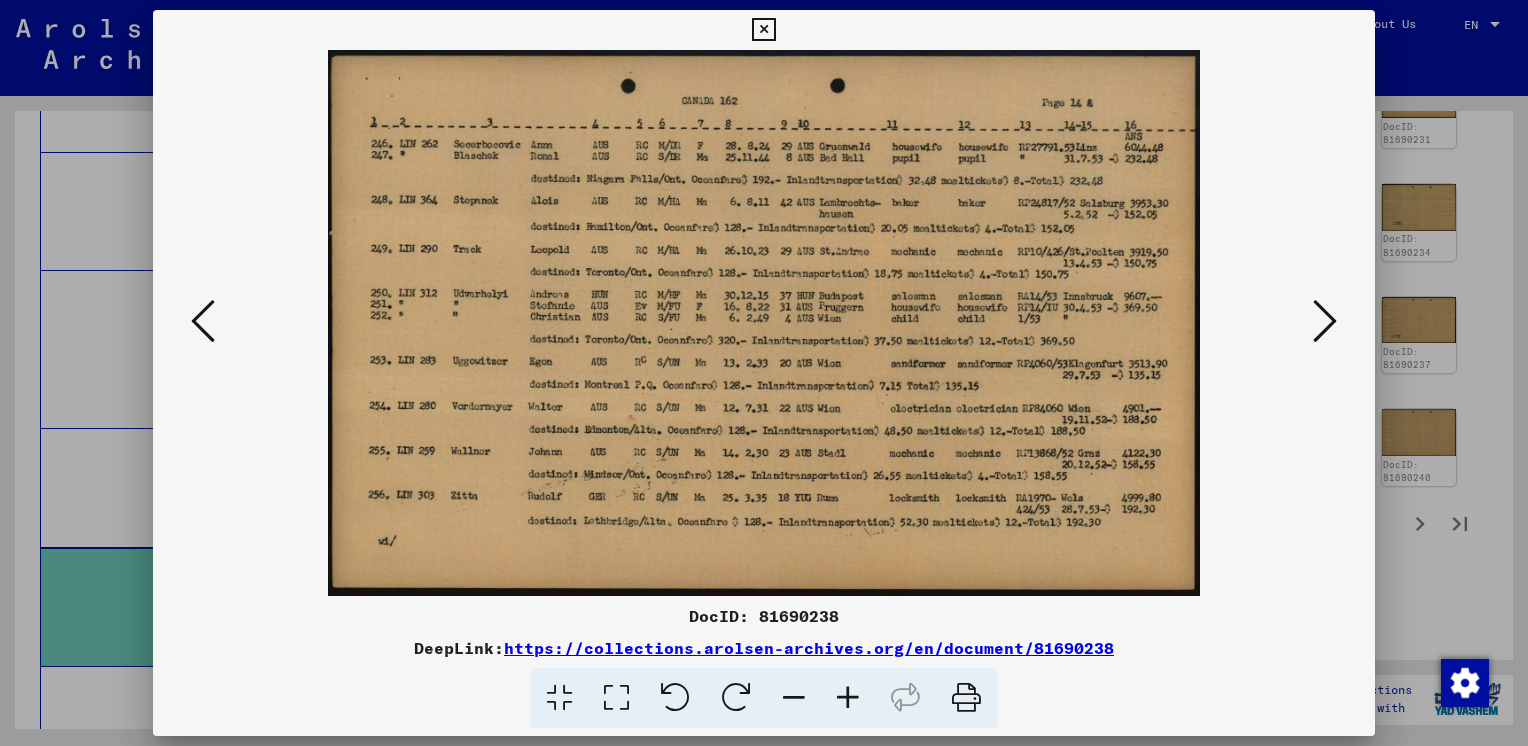 click at bounding box center (203, 321) 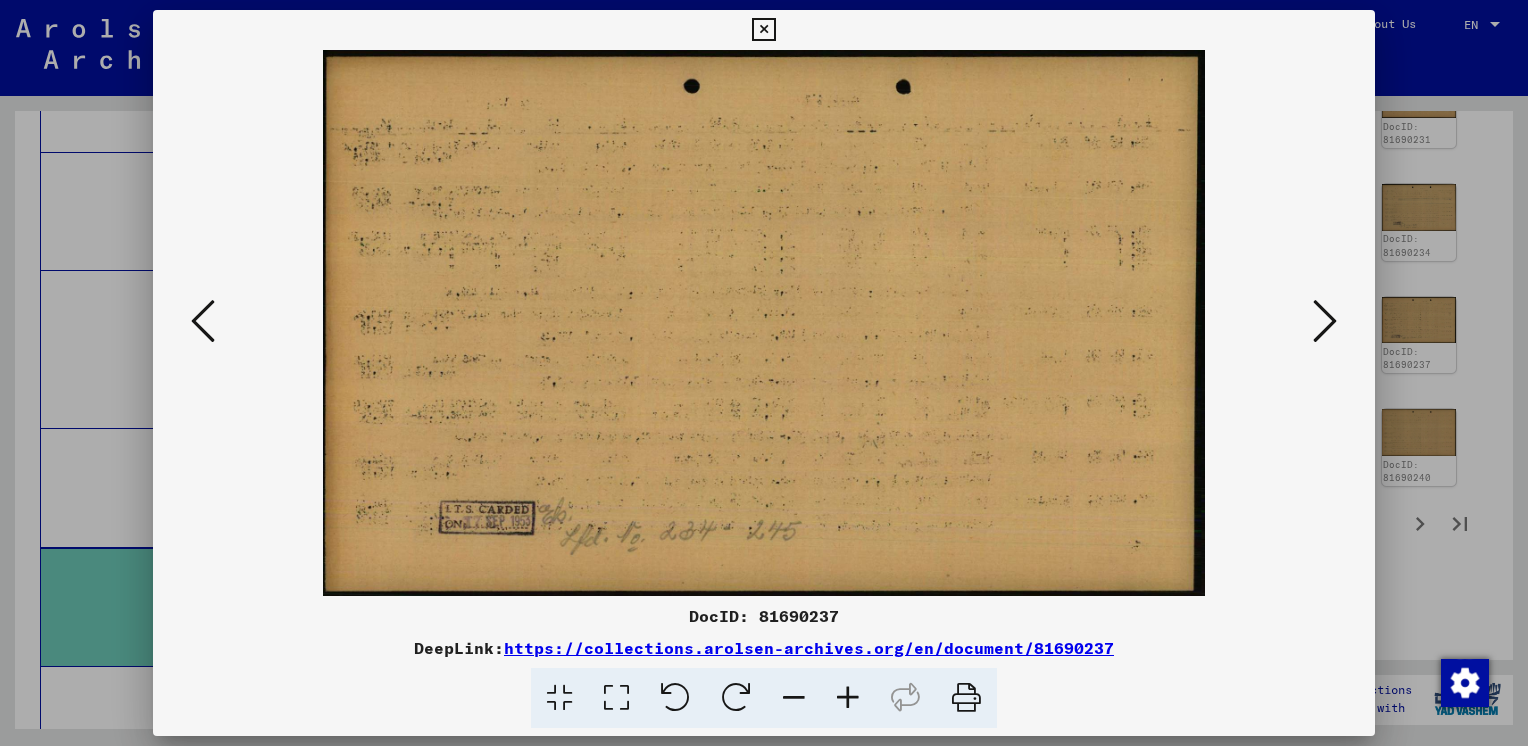 click at bounding box center (203, 321) 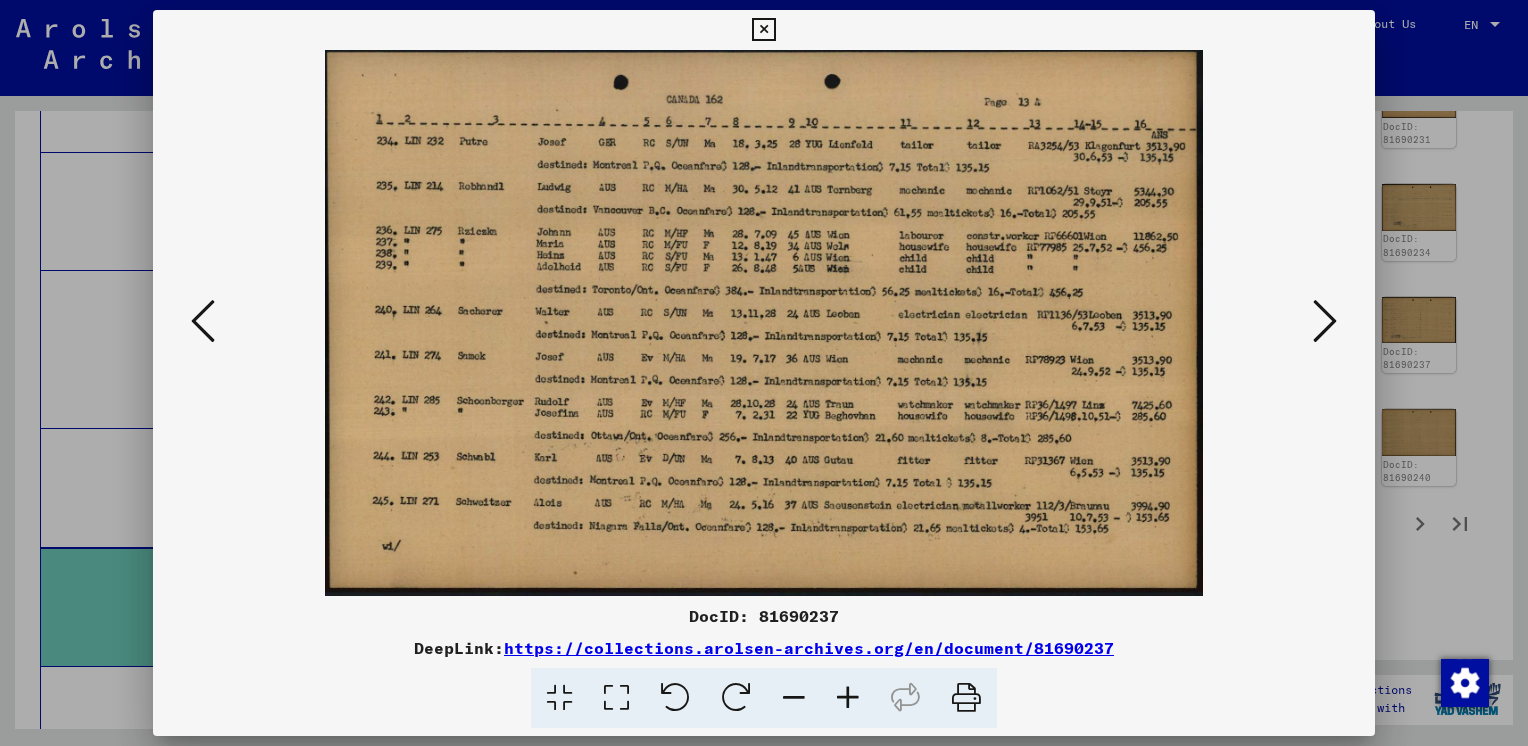 click at bounding box center [203, 321] 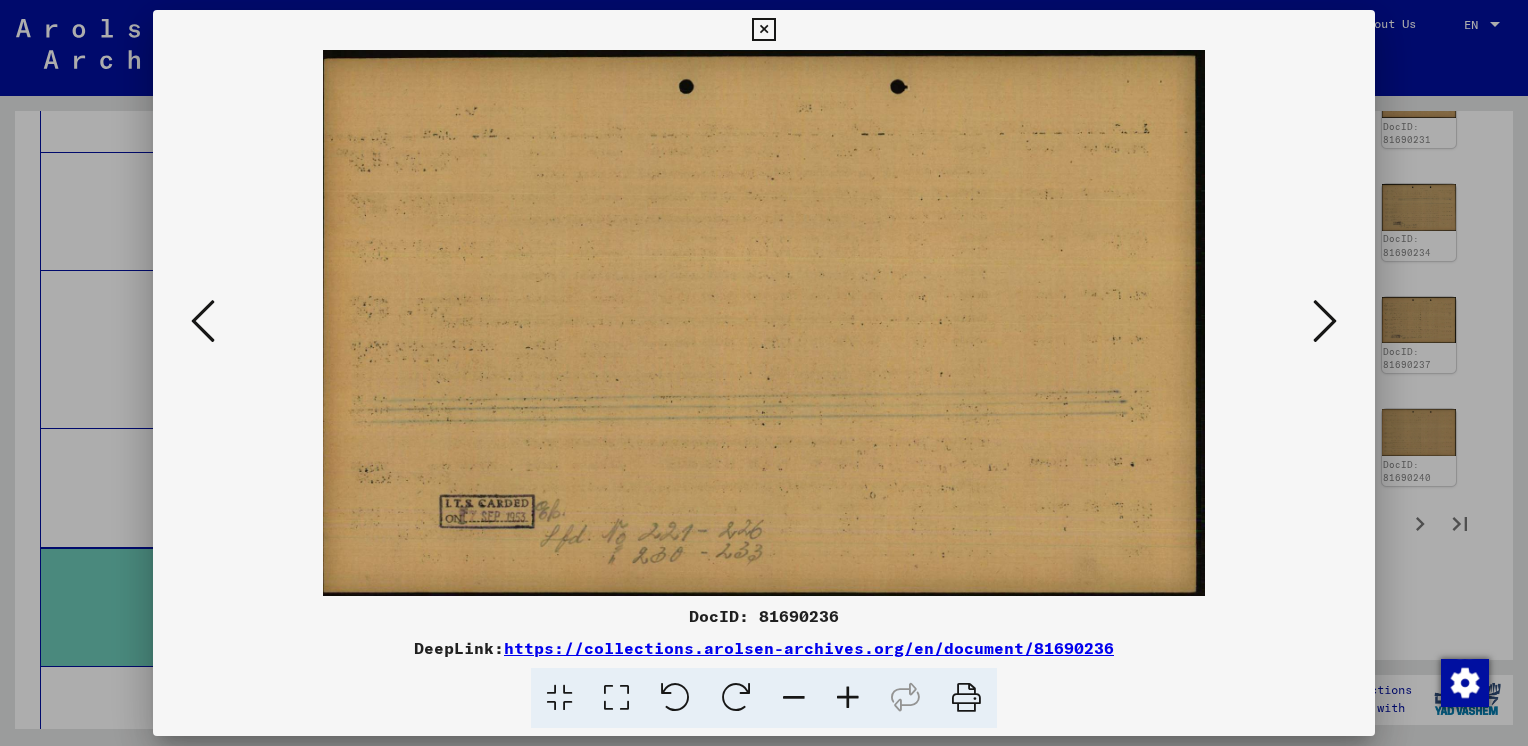 click at bounding box center (203, 321) 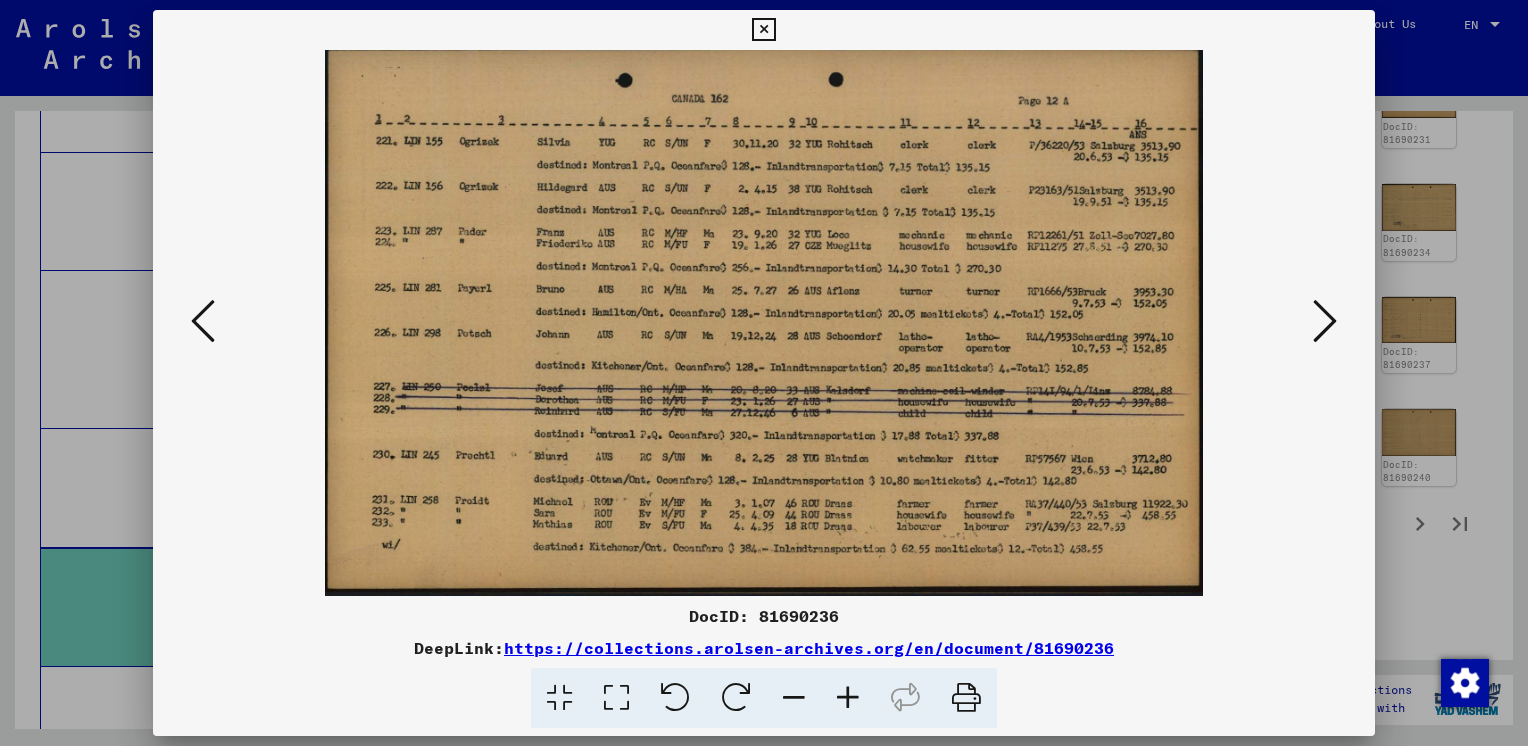 click at bounding box center (763, 30) 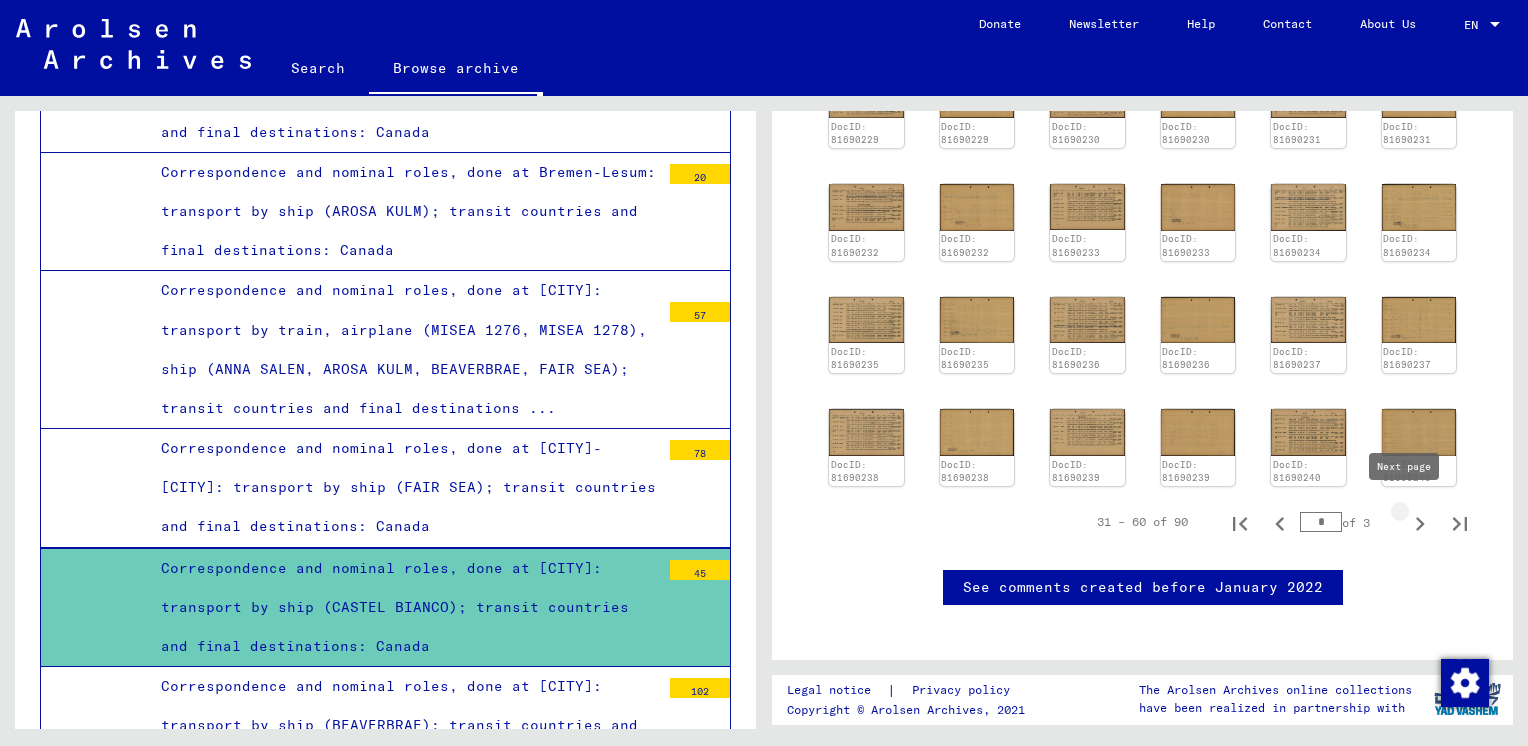 click 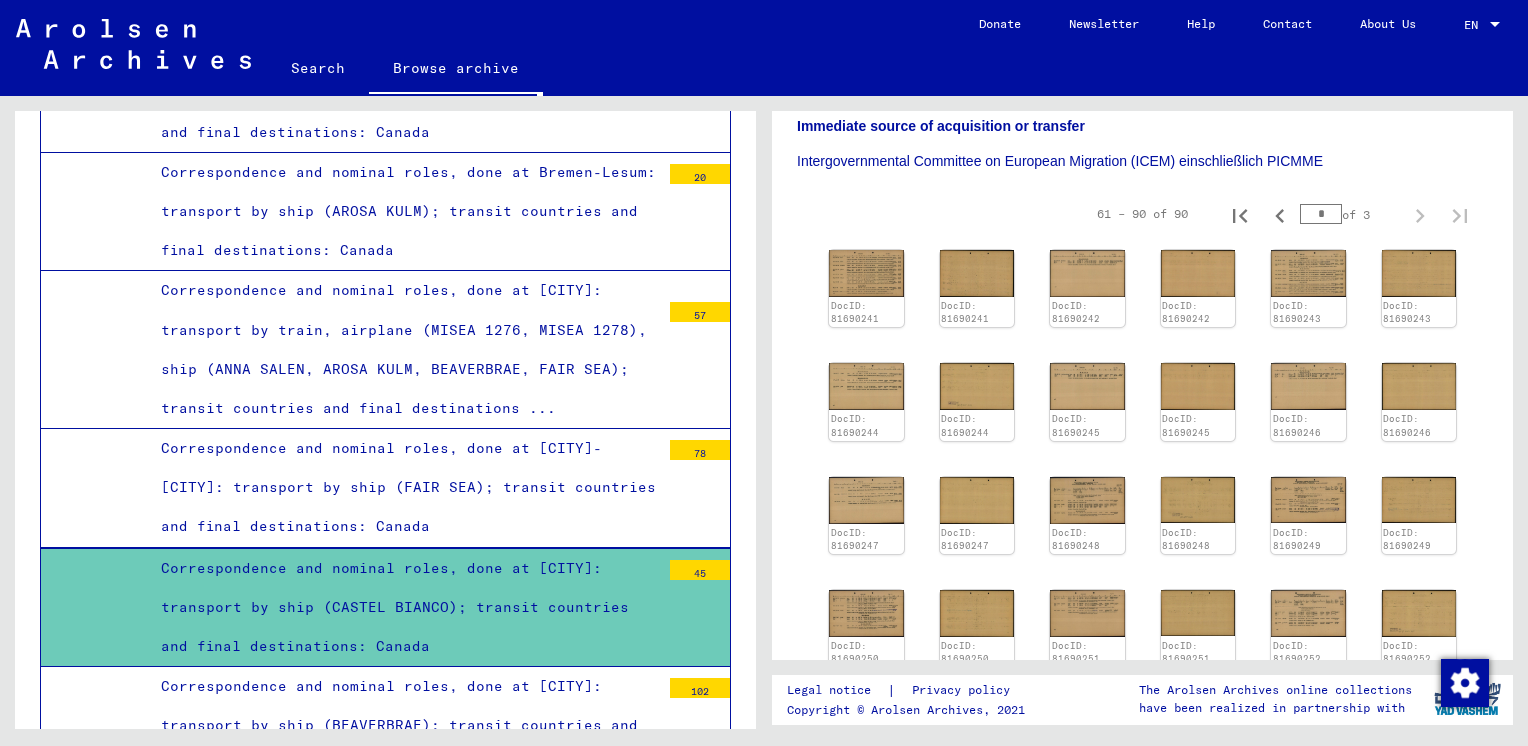 scroll, scrollTop: 507, scrollLeft: 0, axis: vertical 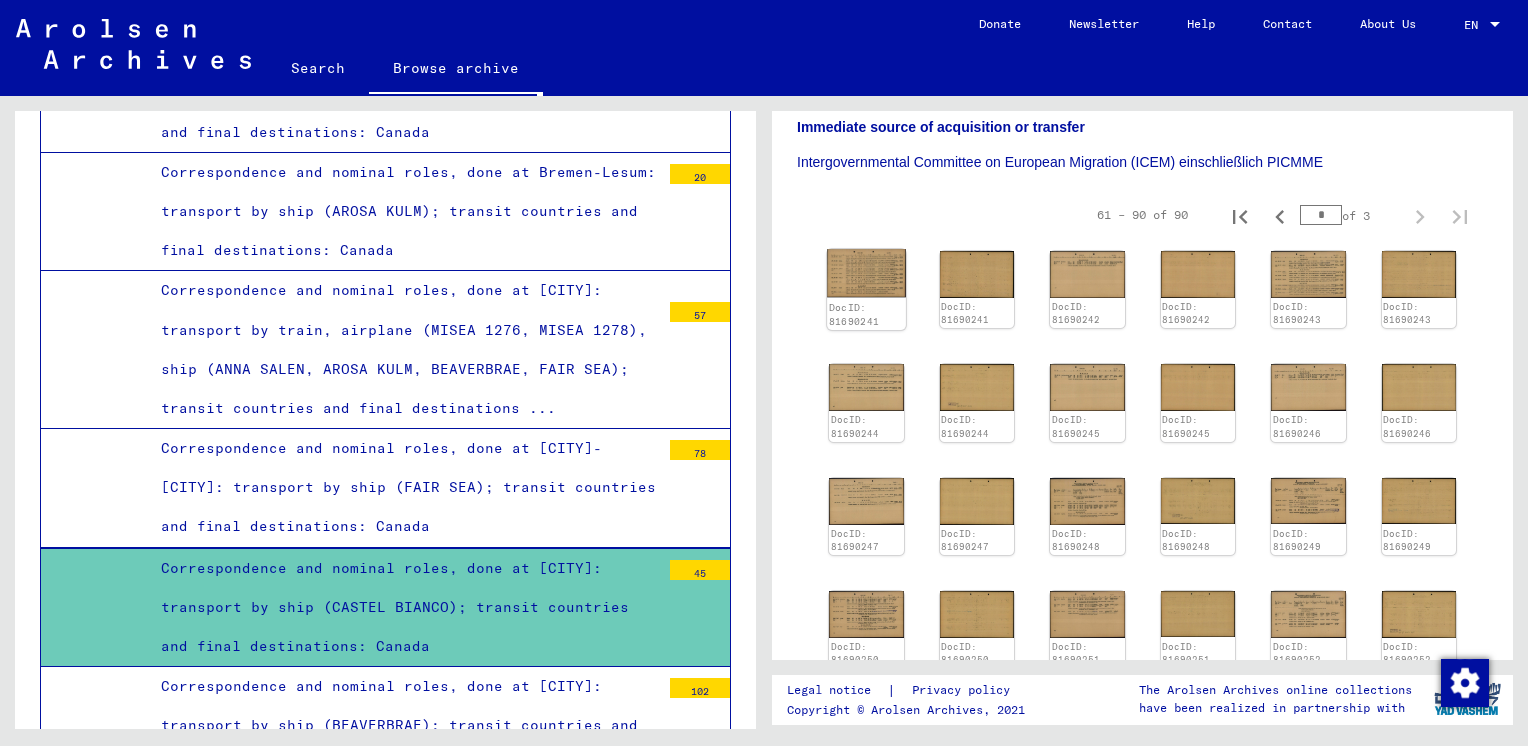 click on "DocID: 81690241" 